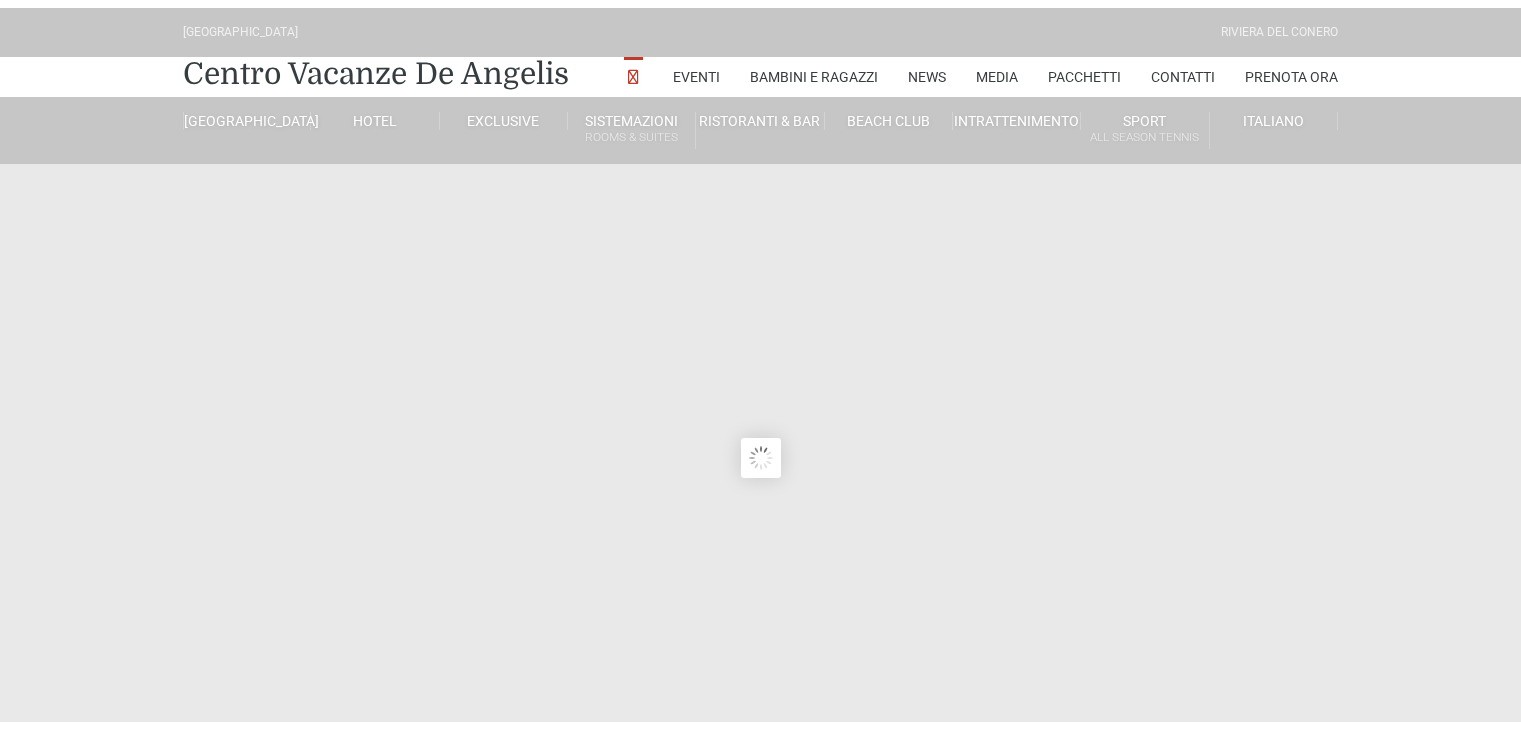 scroll, scrollTop: 0, scrollLeft: 0, axis: both 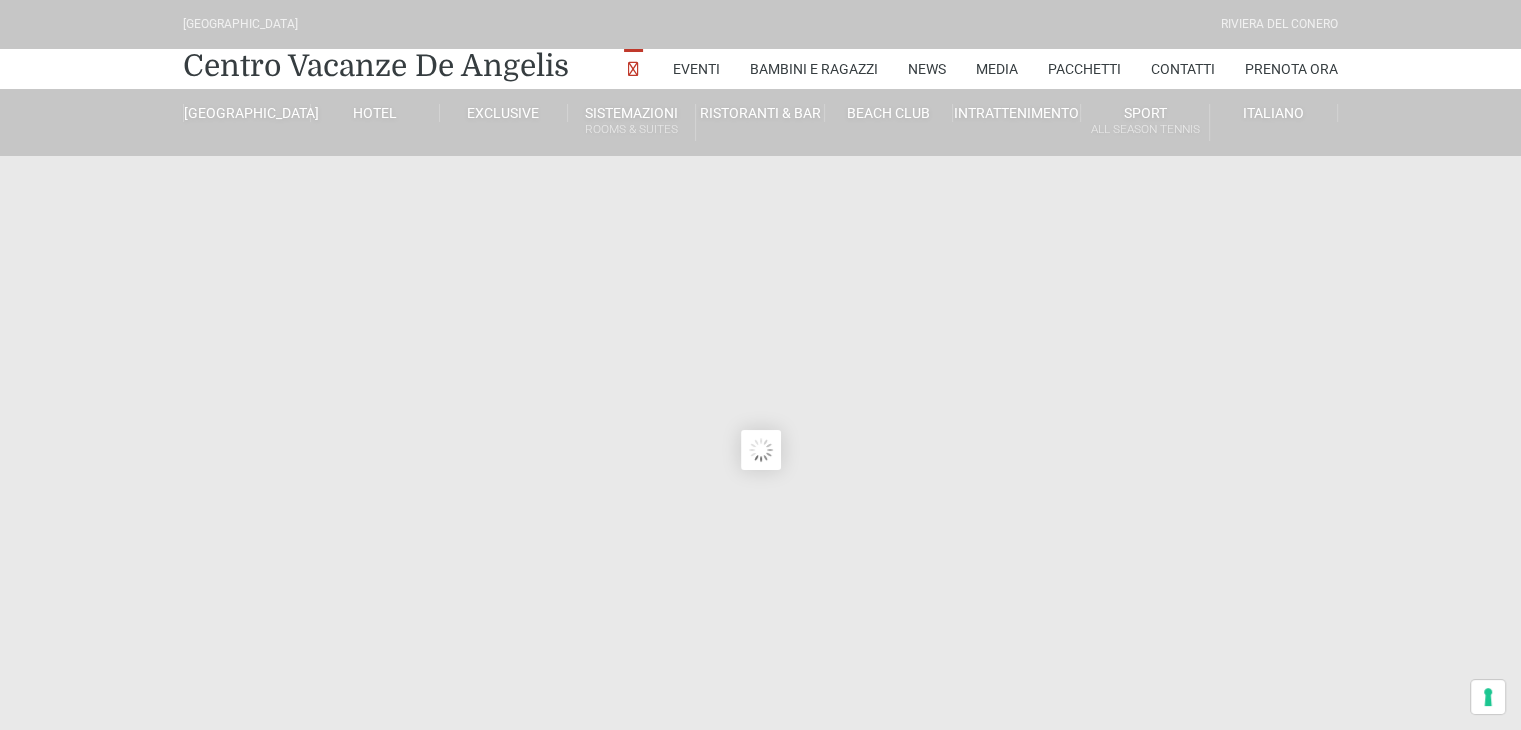 type on "[DATE]" 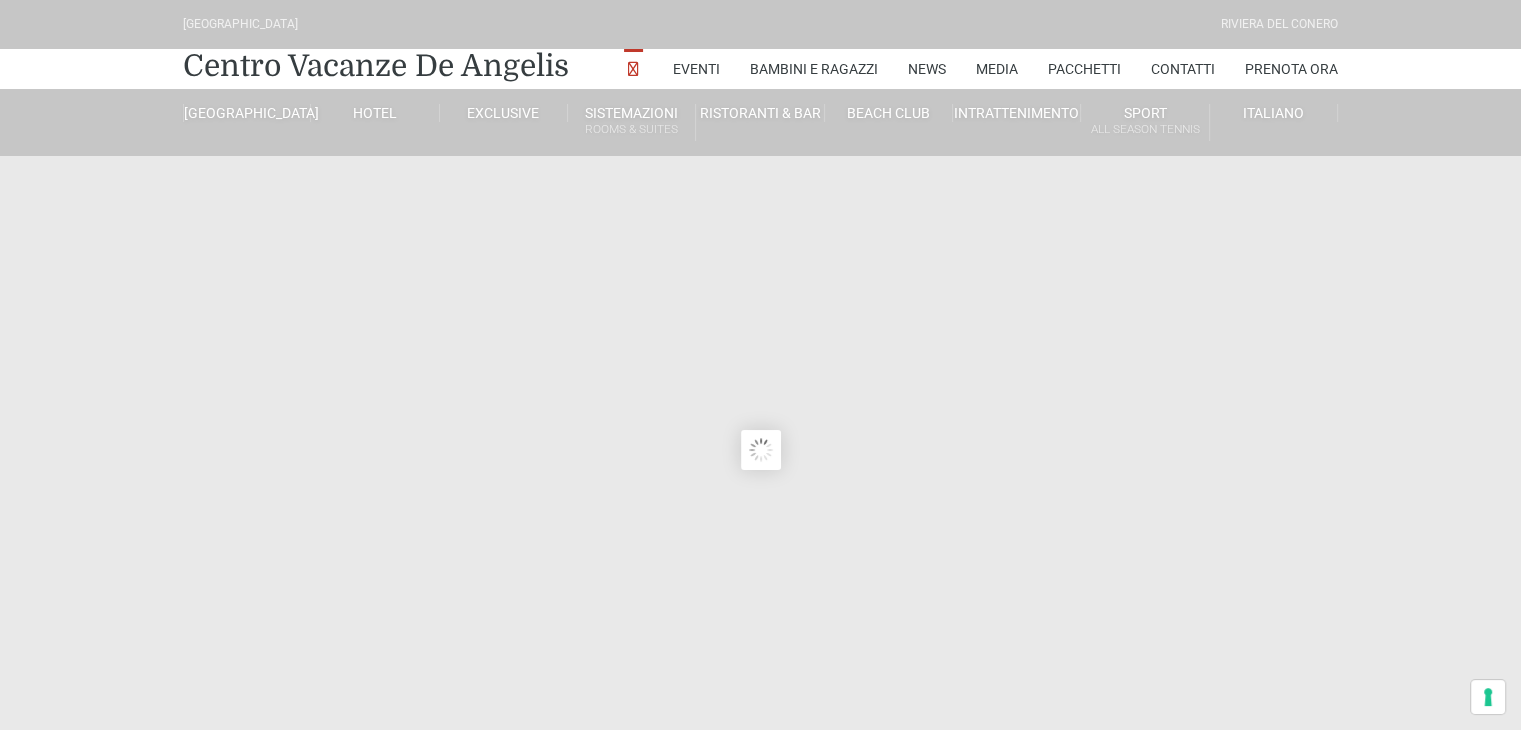 type on "[DATE]" 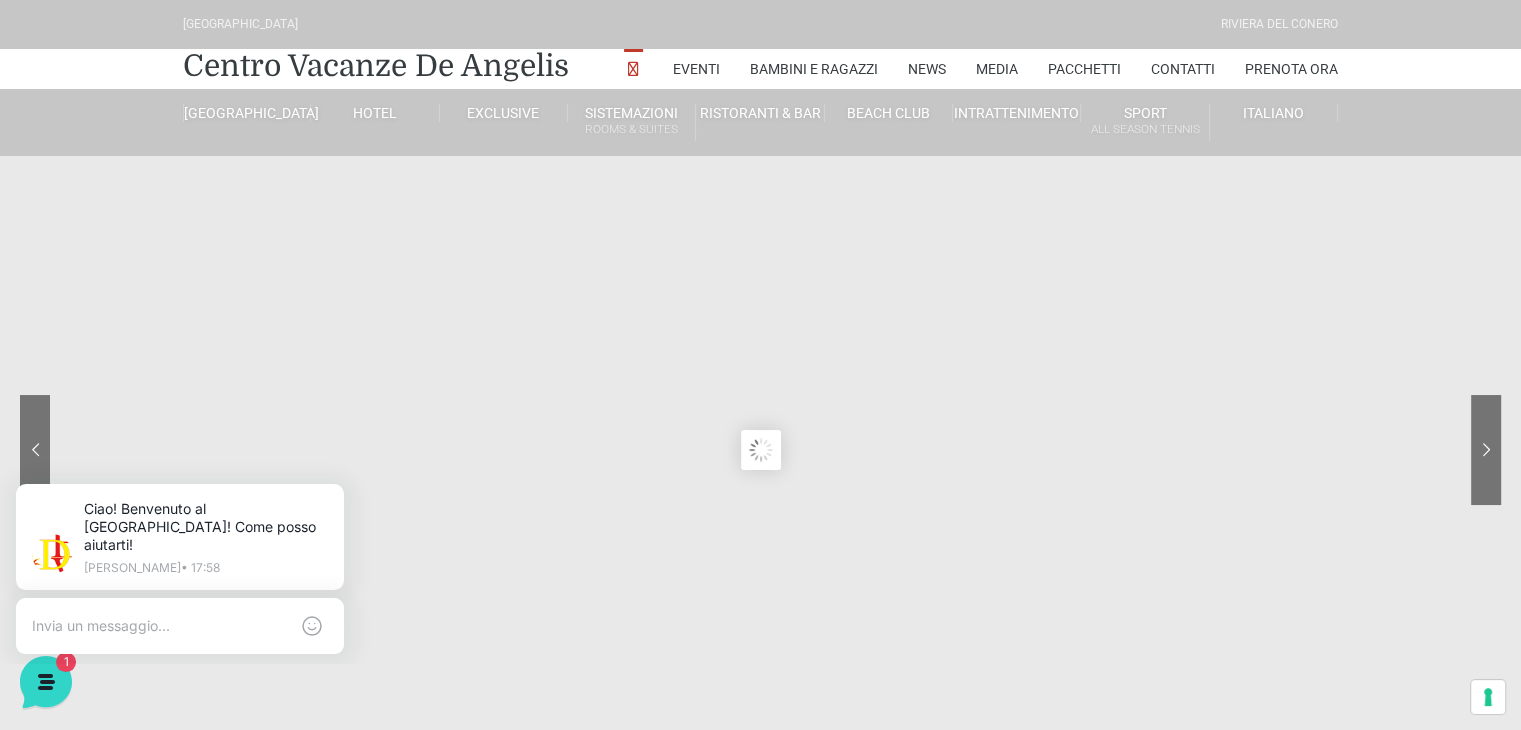 scroll, scrollTop: 0, scrollLeft: 0, axis: both 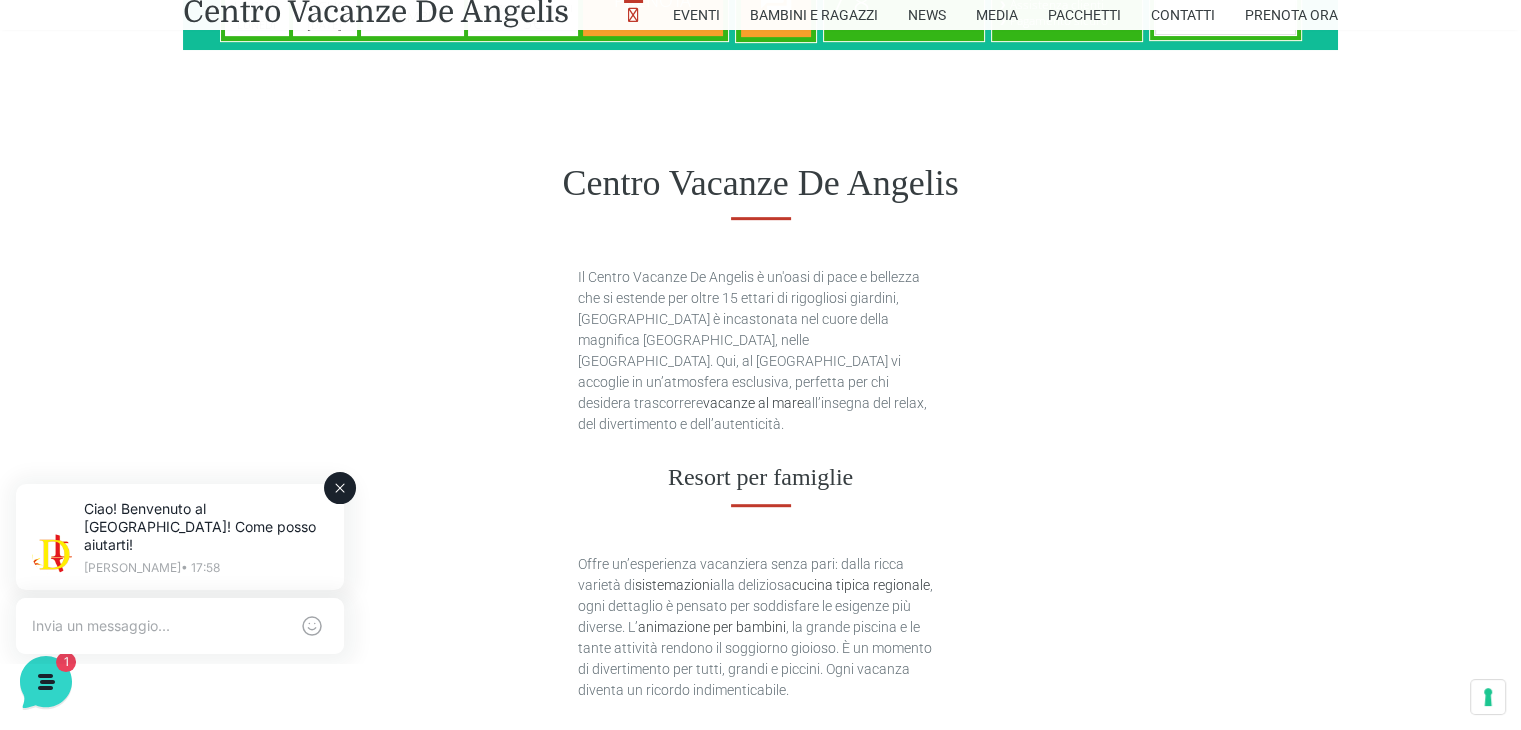 click 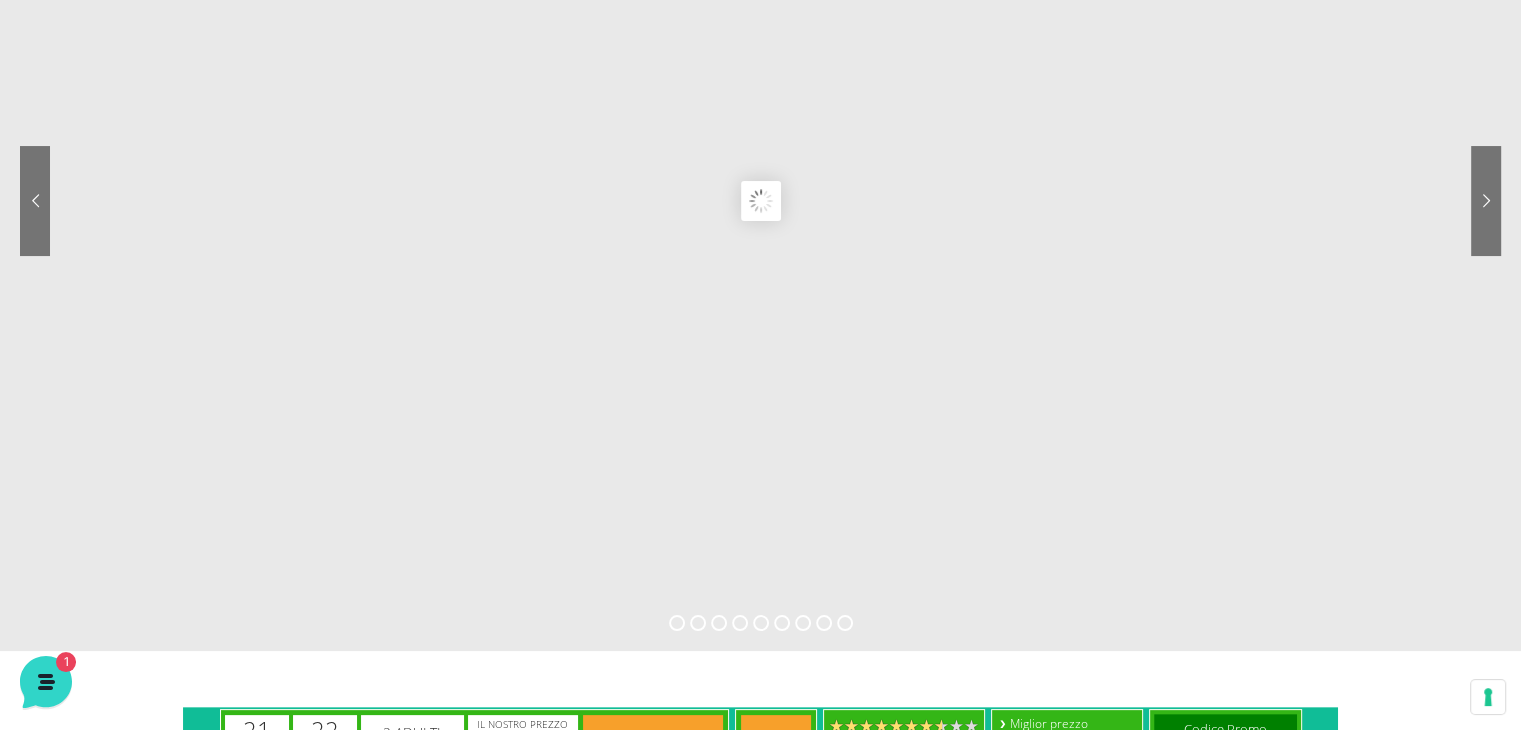 scroll, scrollTop: 0, scrollLeft: 0, axis: both 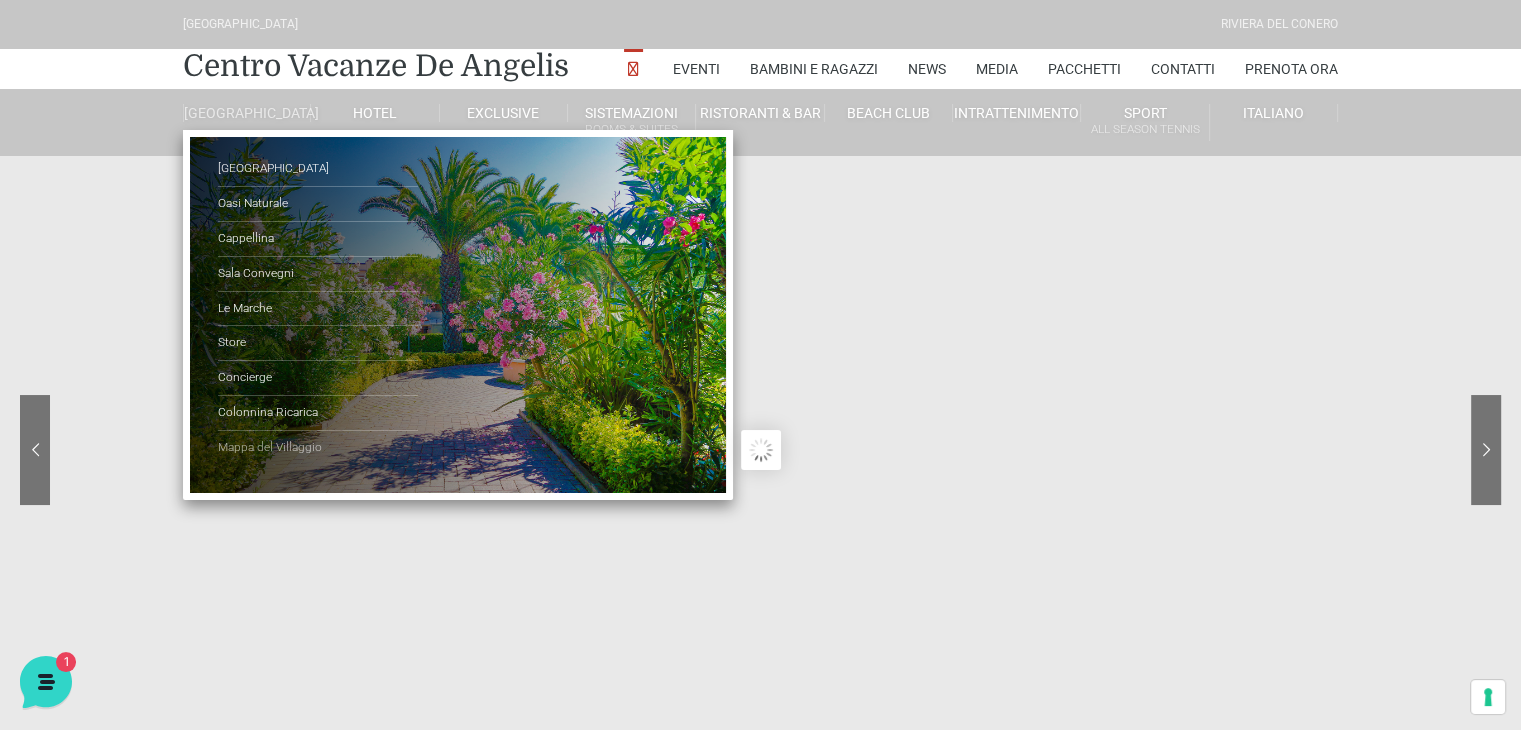 click on "Mappa del Villaggio" at bounding box center (318, 448) 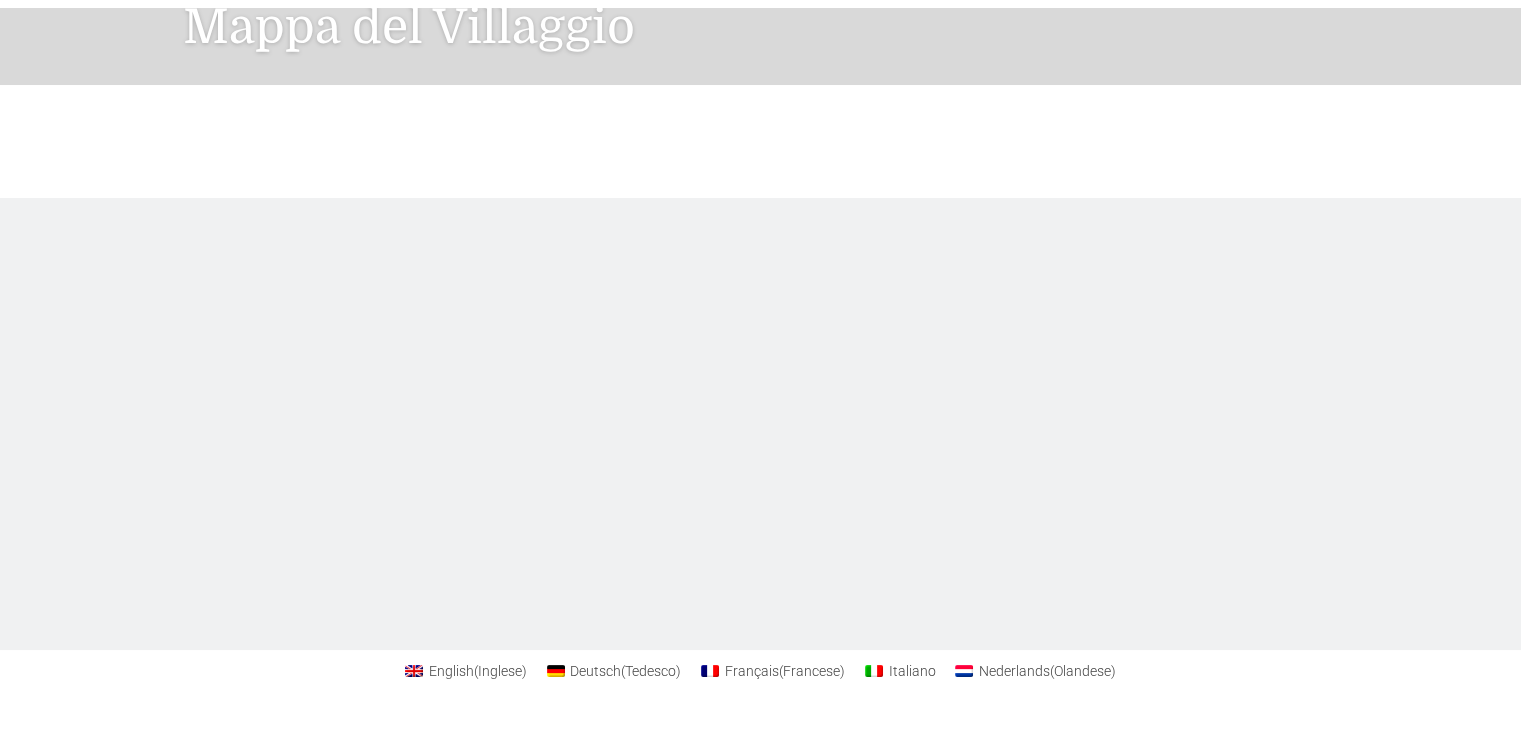 scroll, scrollTop: 0, scrollLeft: 0, axis: both 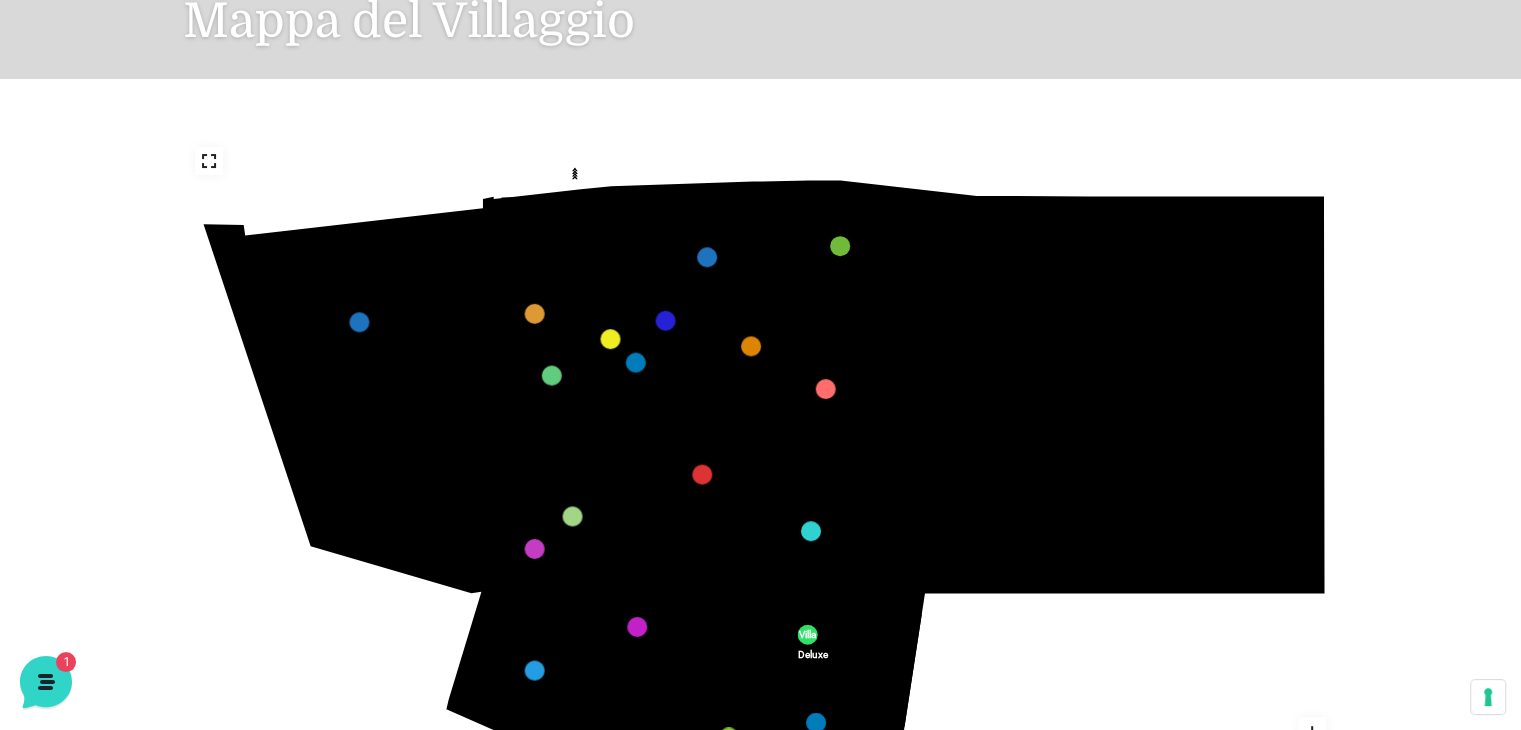 drag, startPoint x: 1036, startPoint y: 512, endPoint x: 1004, endPoint y: 377, distance: 138.74077 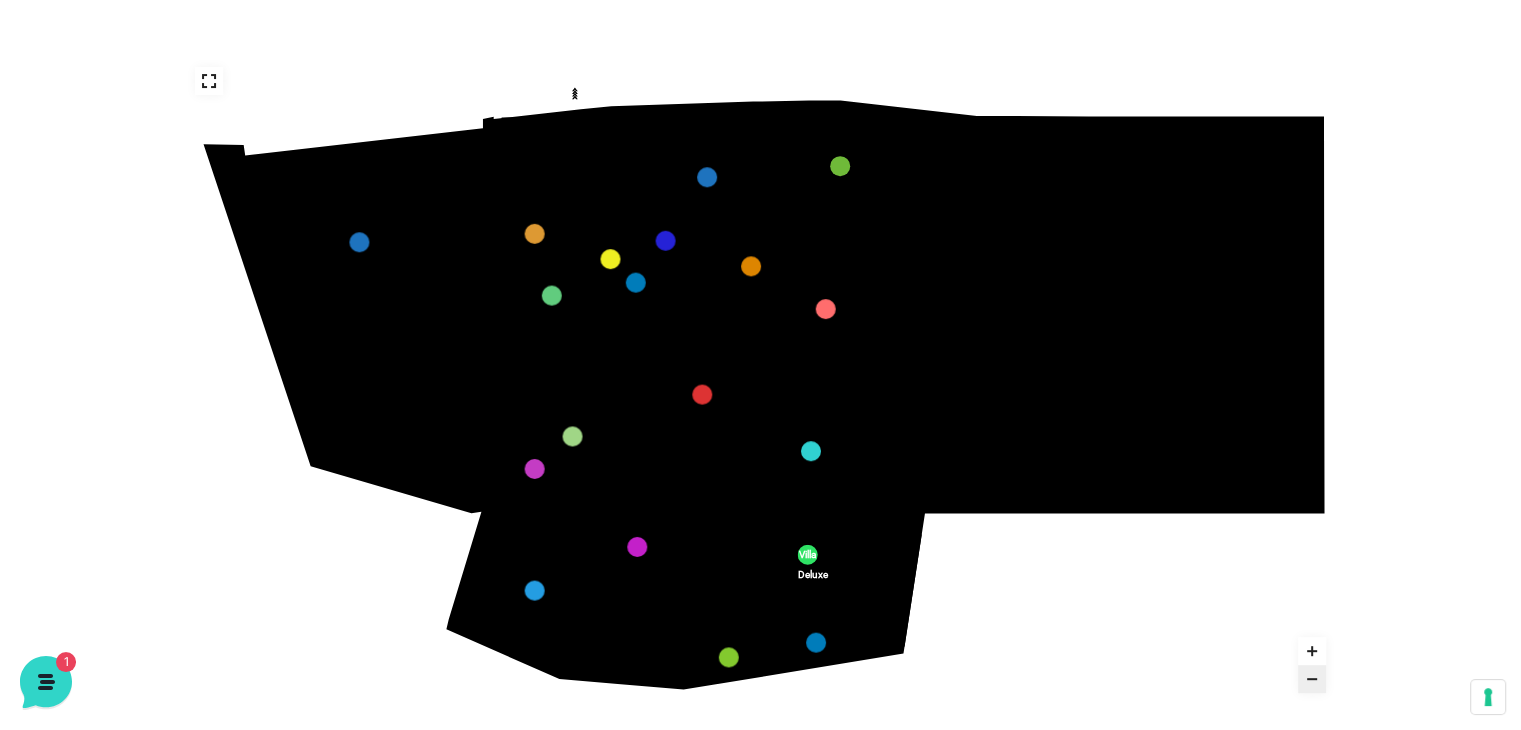 scroll, scrollTop: 372, scrollLeft: 0, axis: vertical 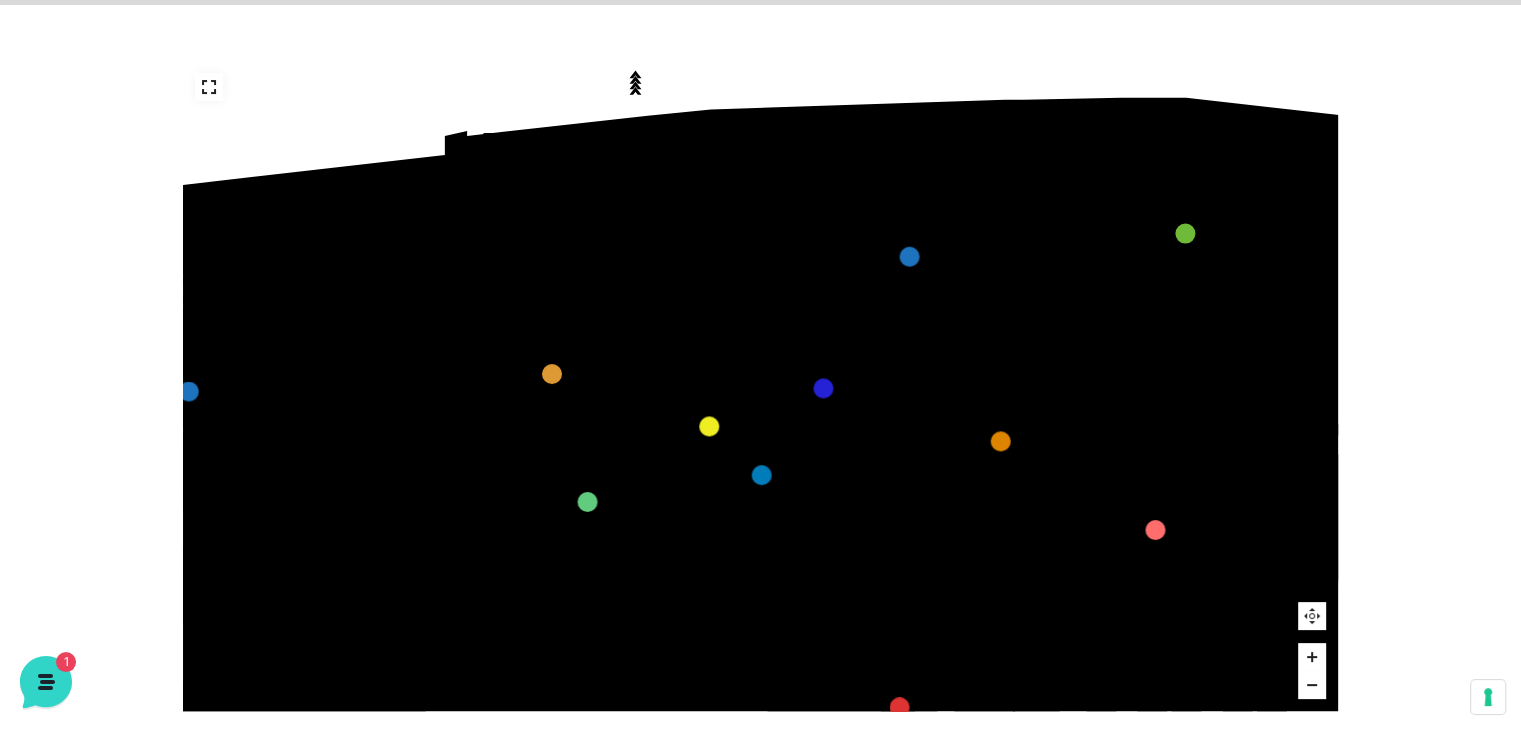 drag, startPoint x: 841, startPoint y: 336, endPoint x: 808, endPoint y: 711, distance: 376.4492 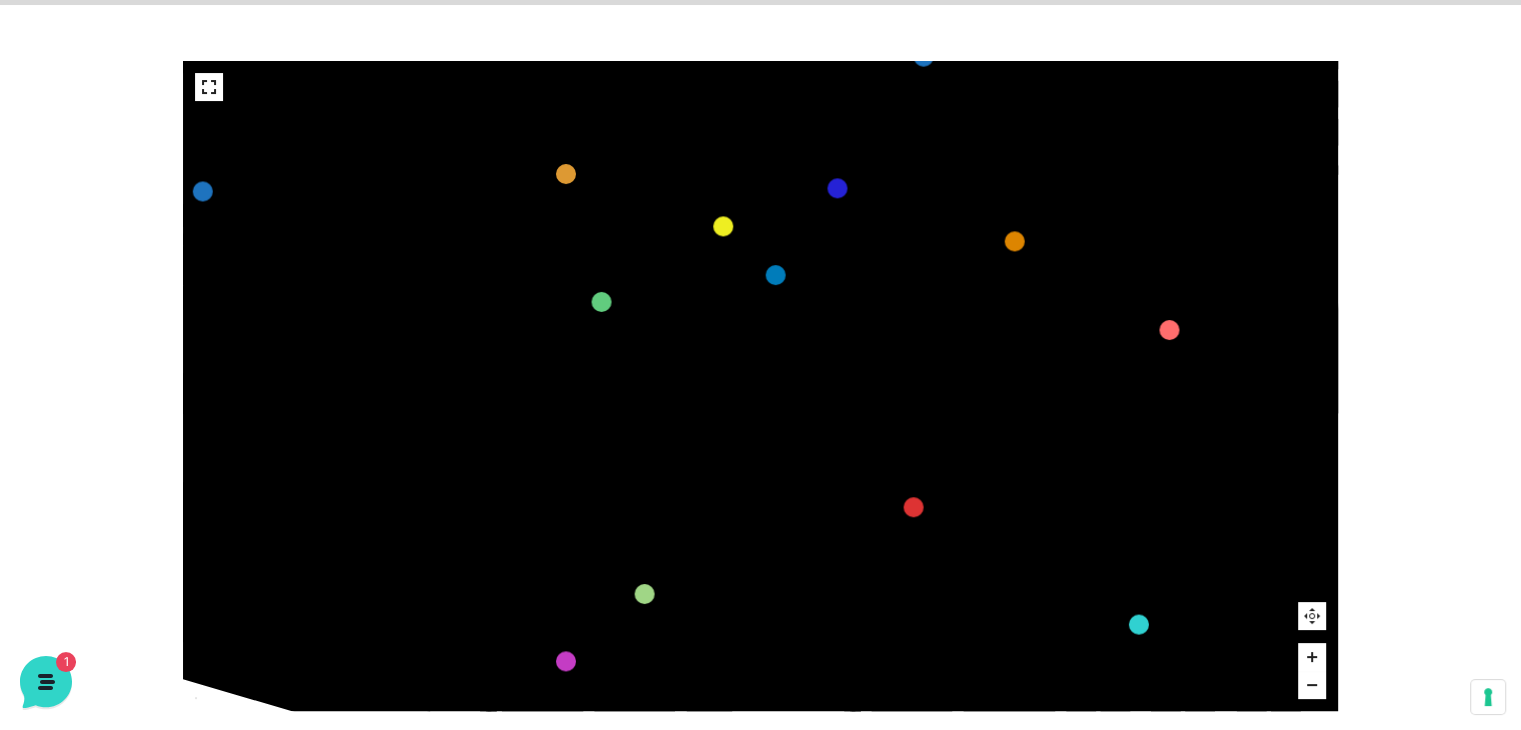 drag, startPoint x: 807, startPoint y: 537, endPoint x: 821, endPoint y: 338, distance: 199.49185 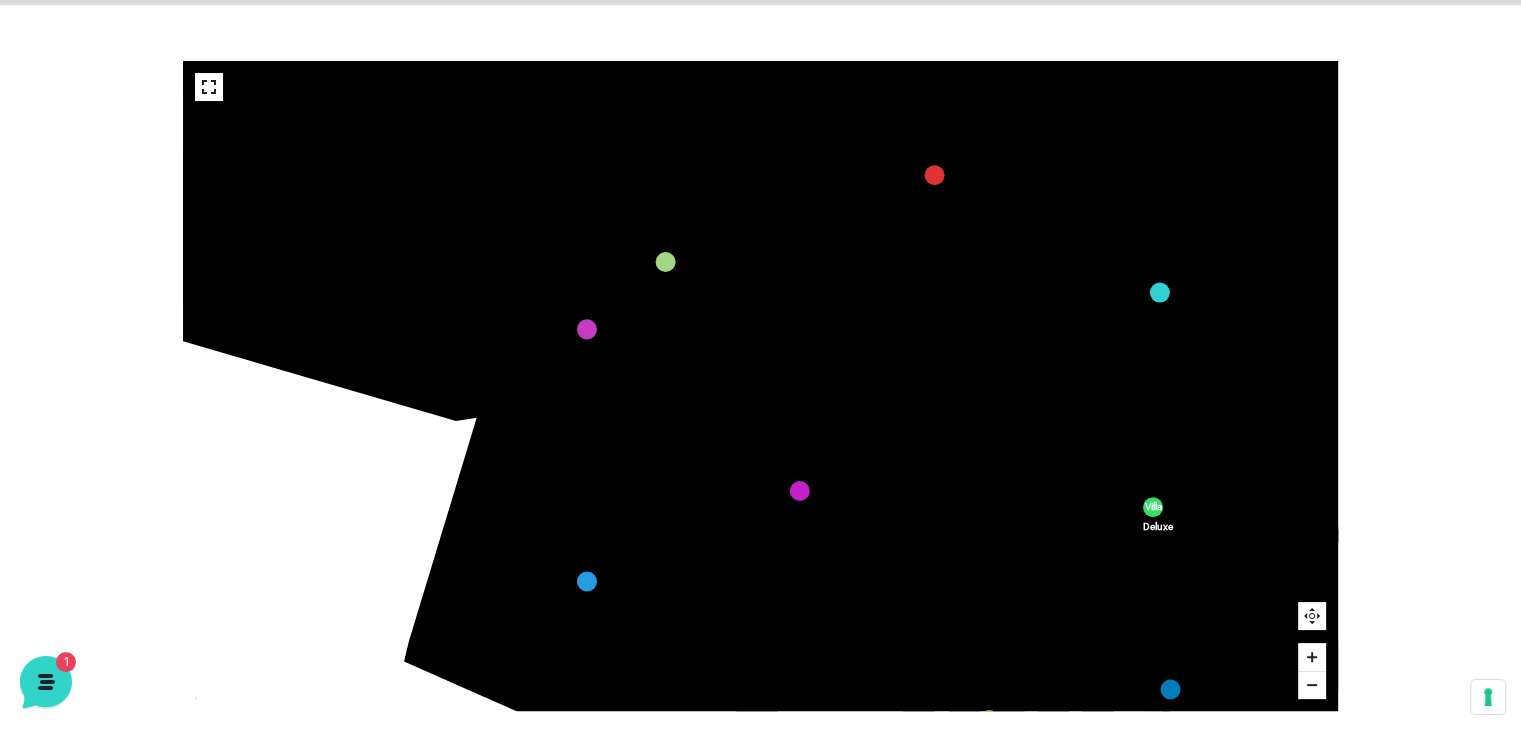 drag, startPoint x: 784, startPoint y: 428, endPoint x: 805, endPoint y: 96, distance: 332.66348 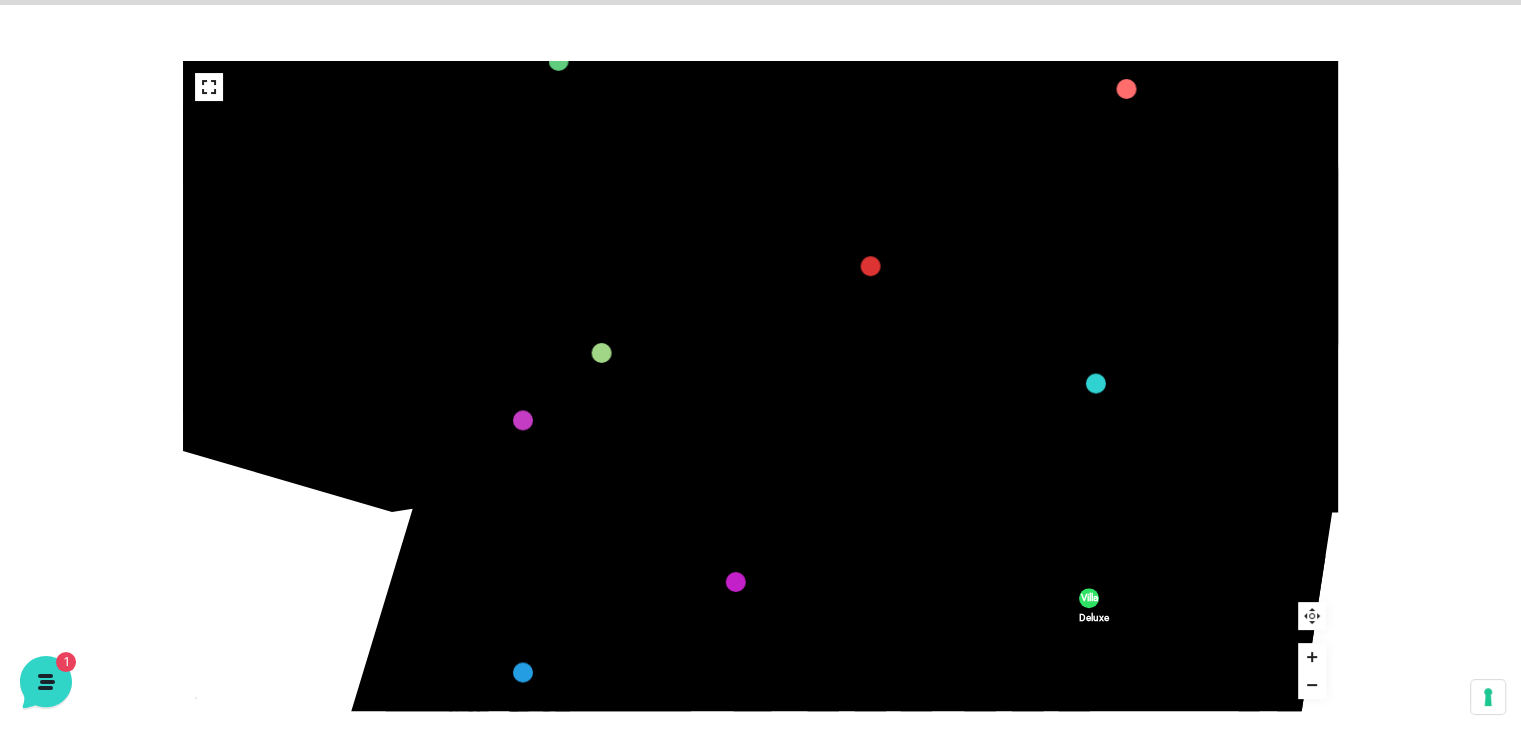 drag, startPoint x: 744, startPoint y: 616, endPoint x: 688, endPoint y: 776, distance: 169.51697 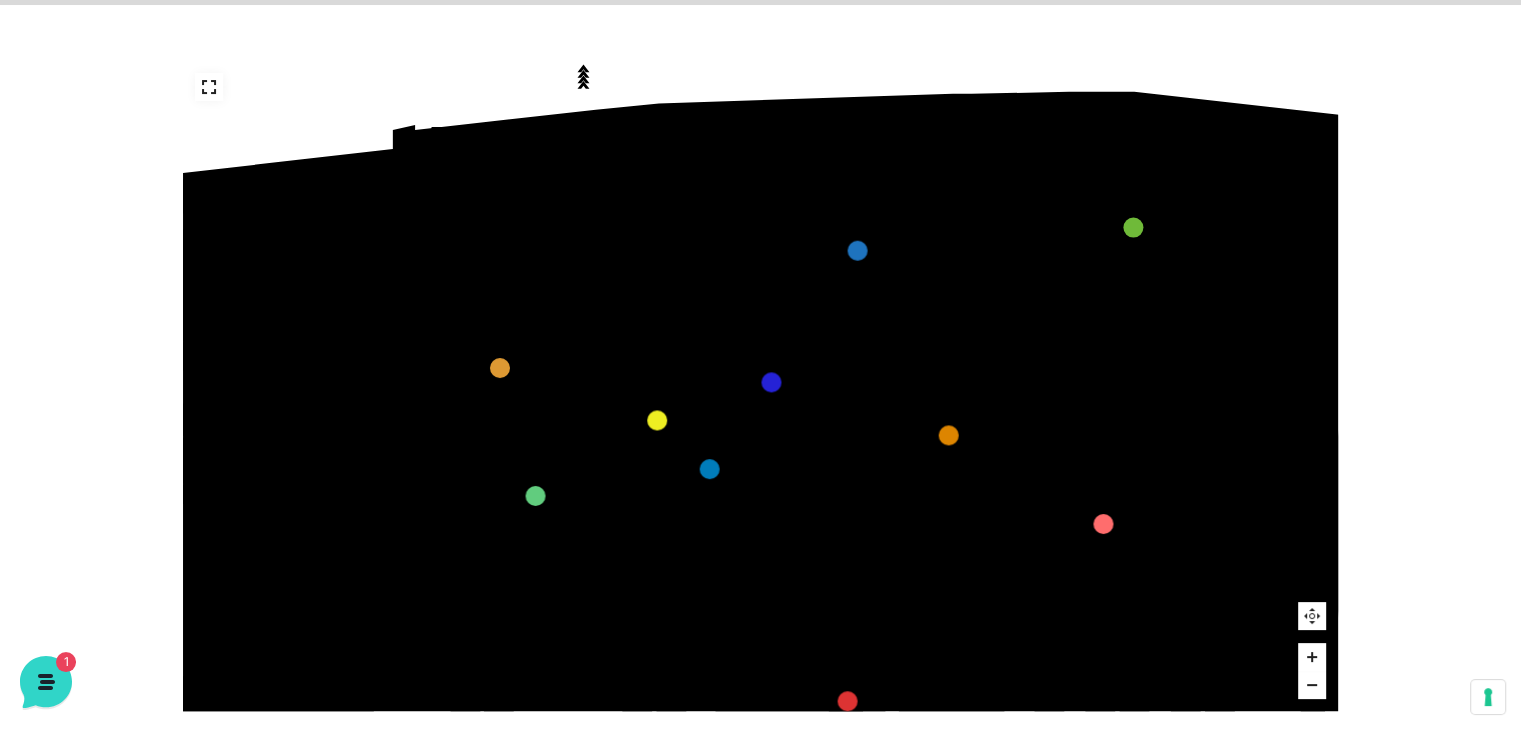 drag, startPoint x: 664, startPoint y: 207, endPoint x: 494, endPoint y: 500, distance: 338.74622 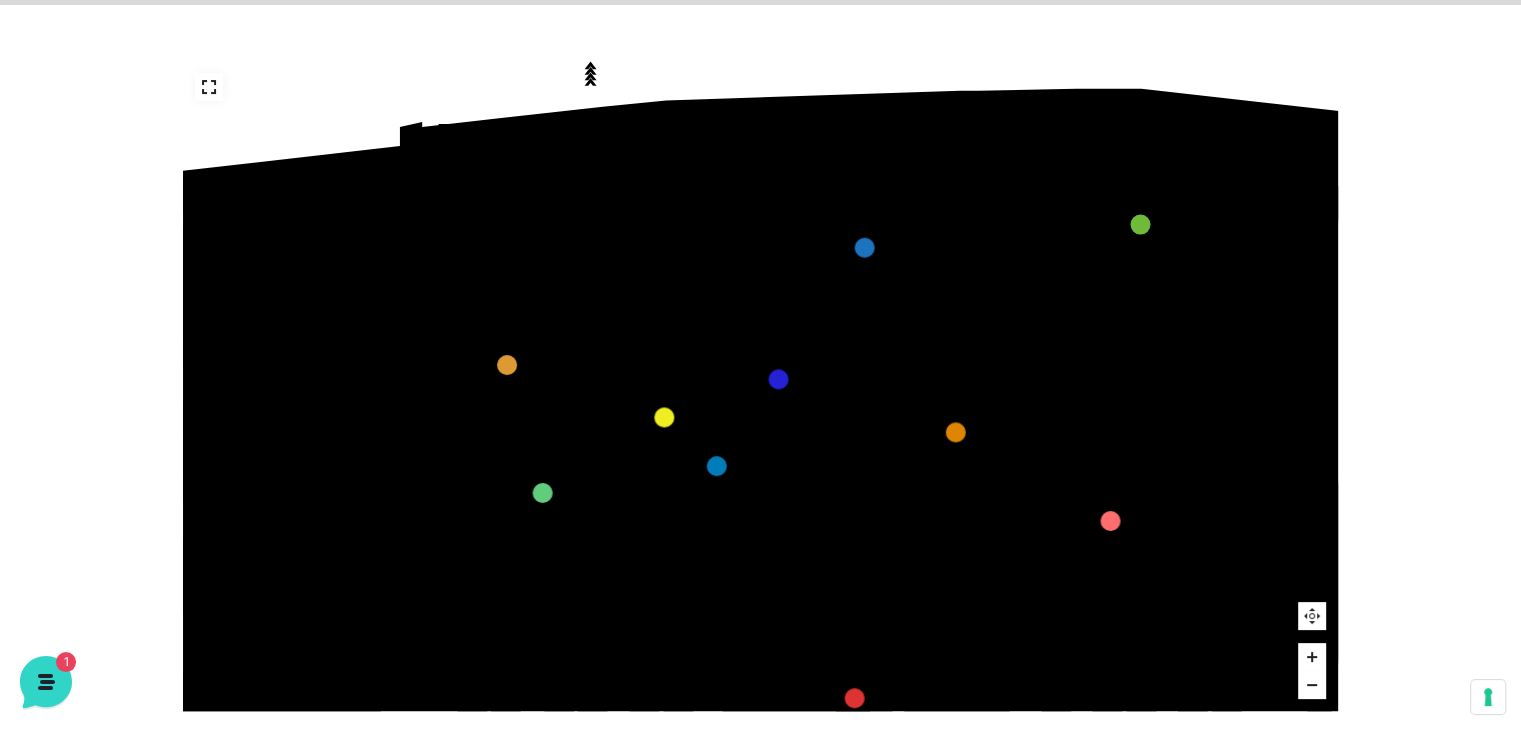click on "I" 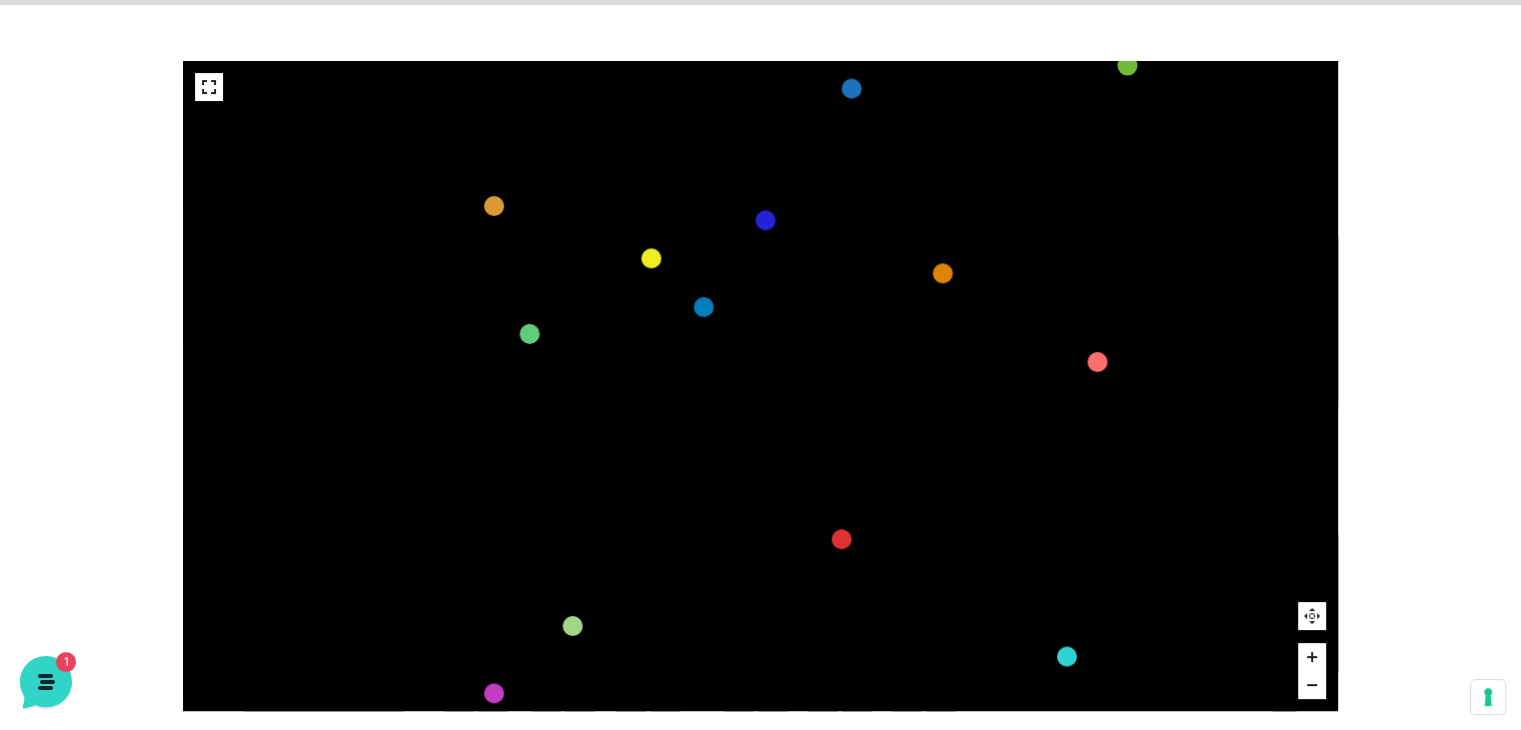 drag, startPoint x: 788, startPoint y: 562, endPoint x: 775, endPoint y: 403, distance: 159.53056 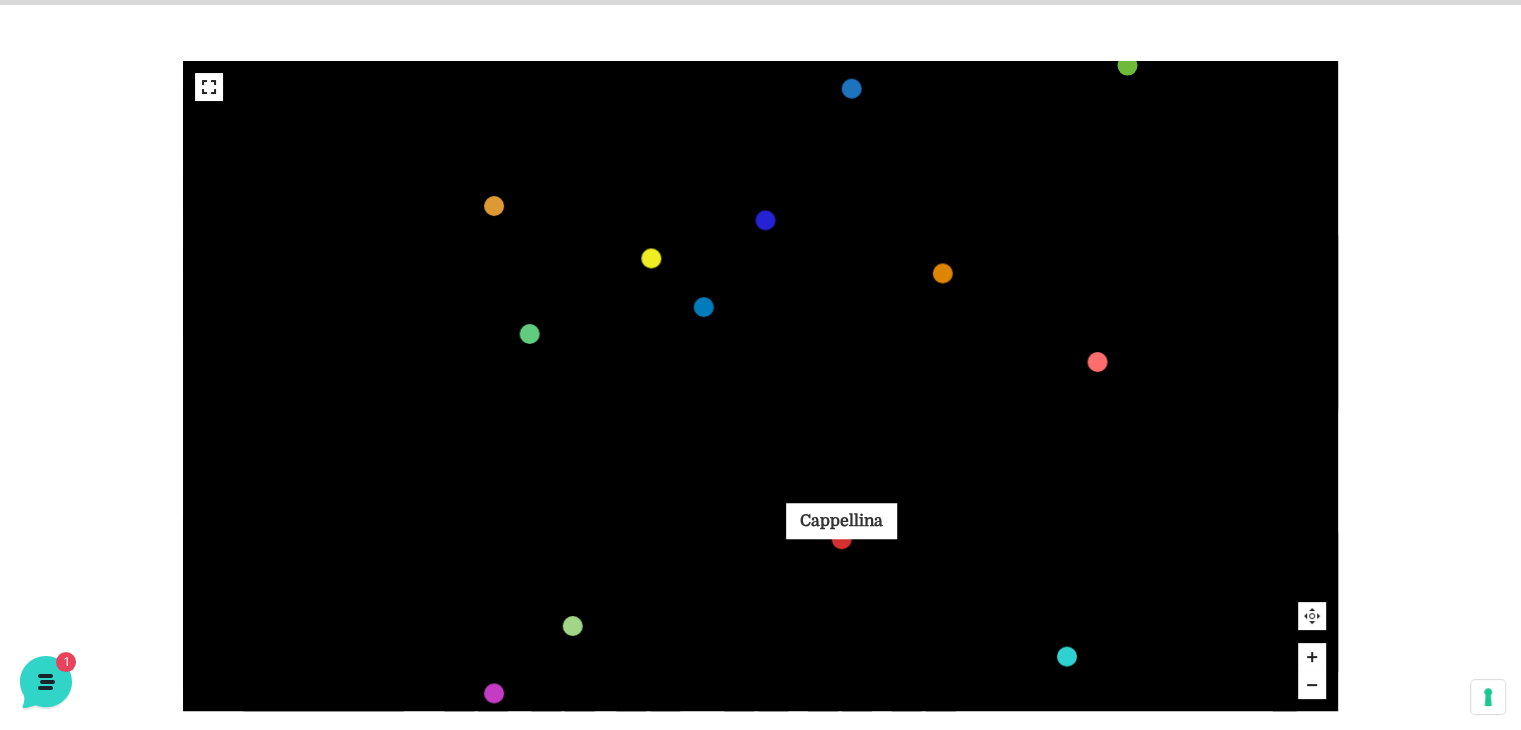 click at bounding box center (842, 539) 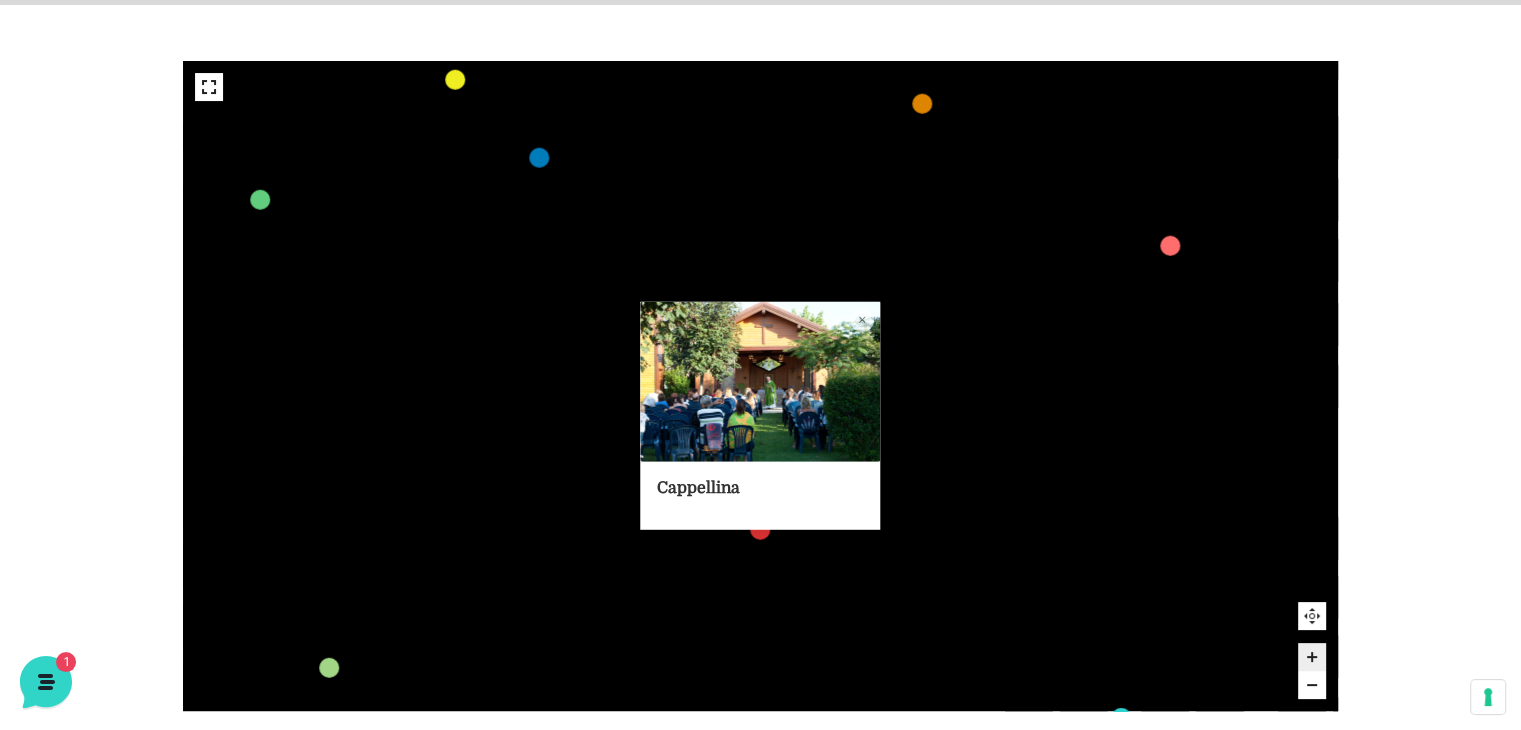 click on "Cappellina" at bounding box center (697, 488) 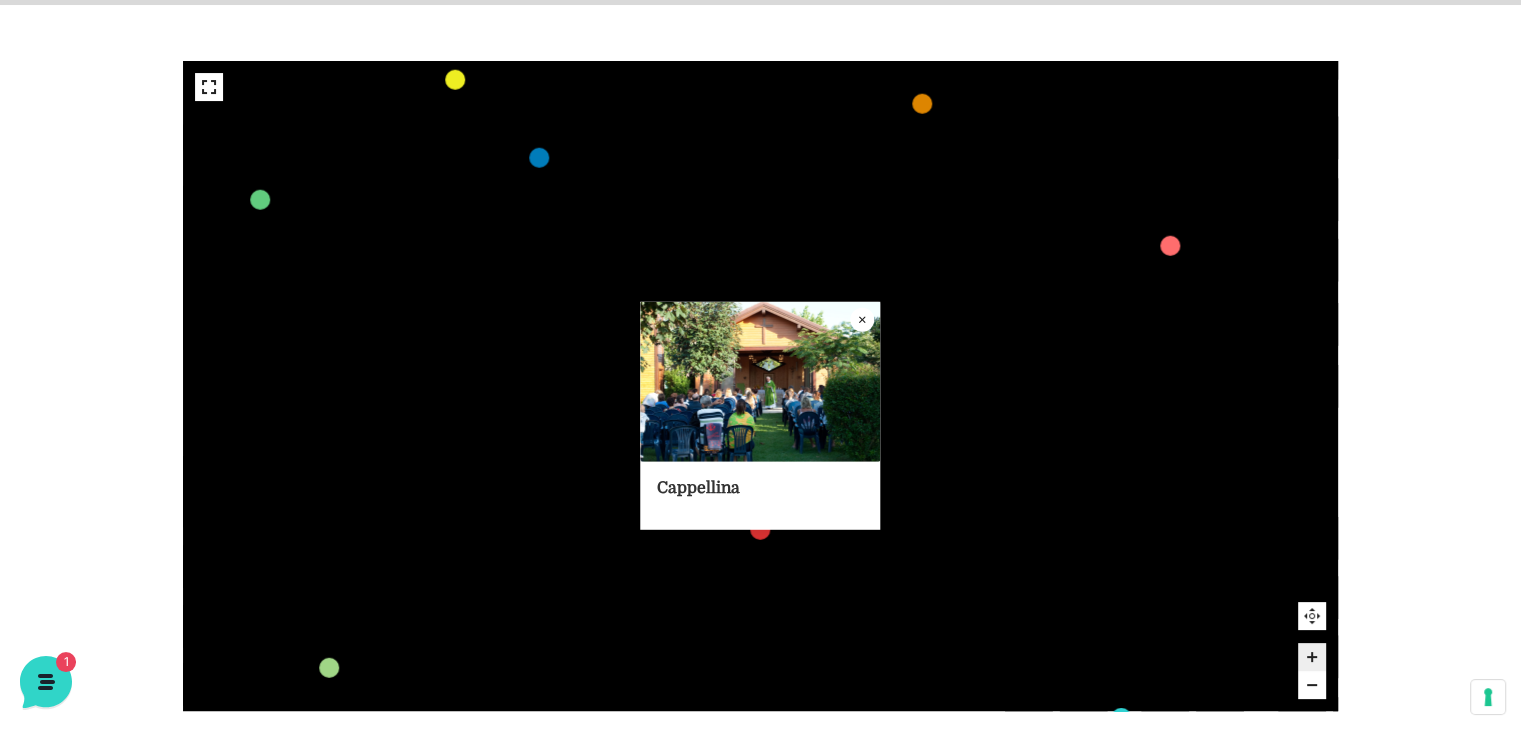 click 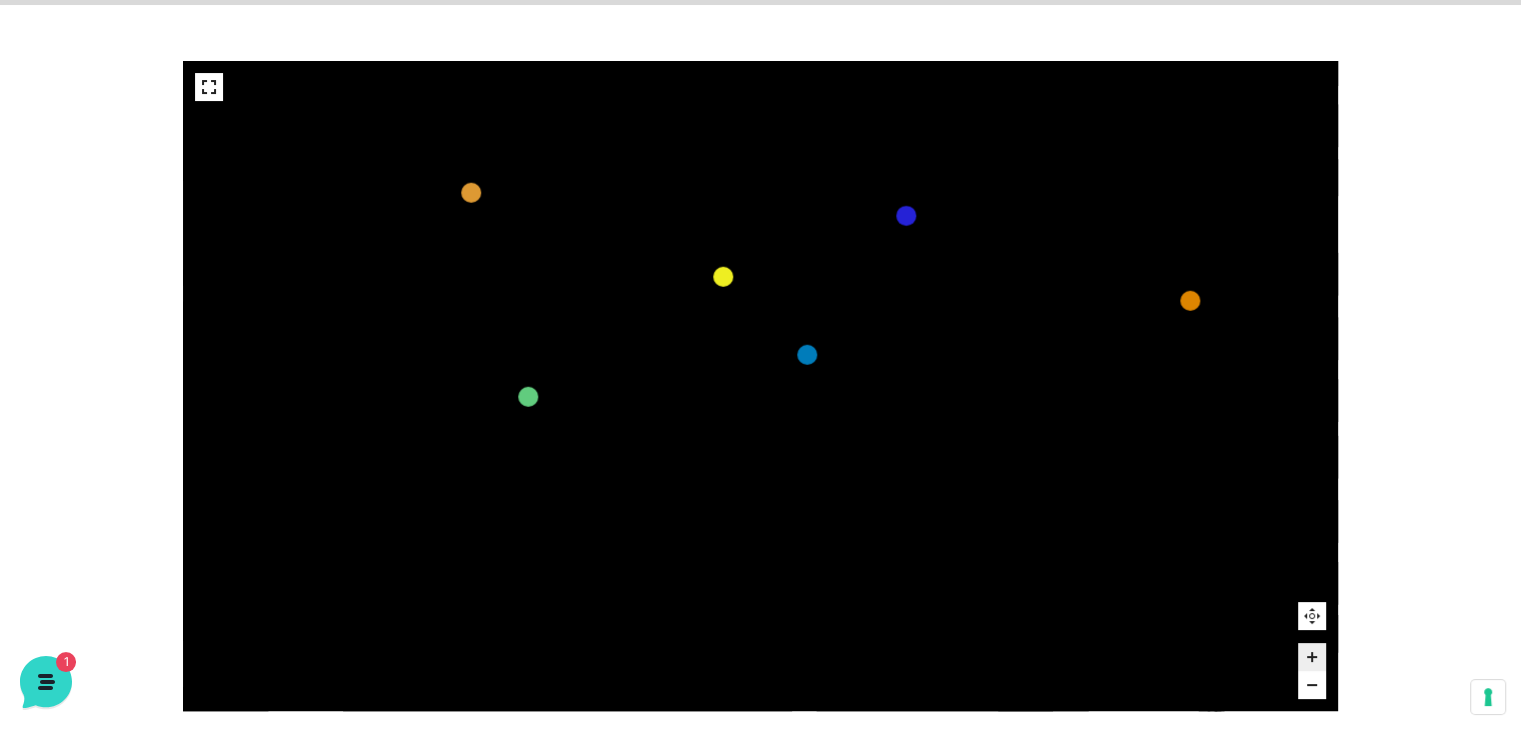 drag, startPoint x: 703, startPoint y: 465, endPoint x: 725, endPoint y: 474, distance: 23.769728 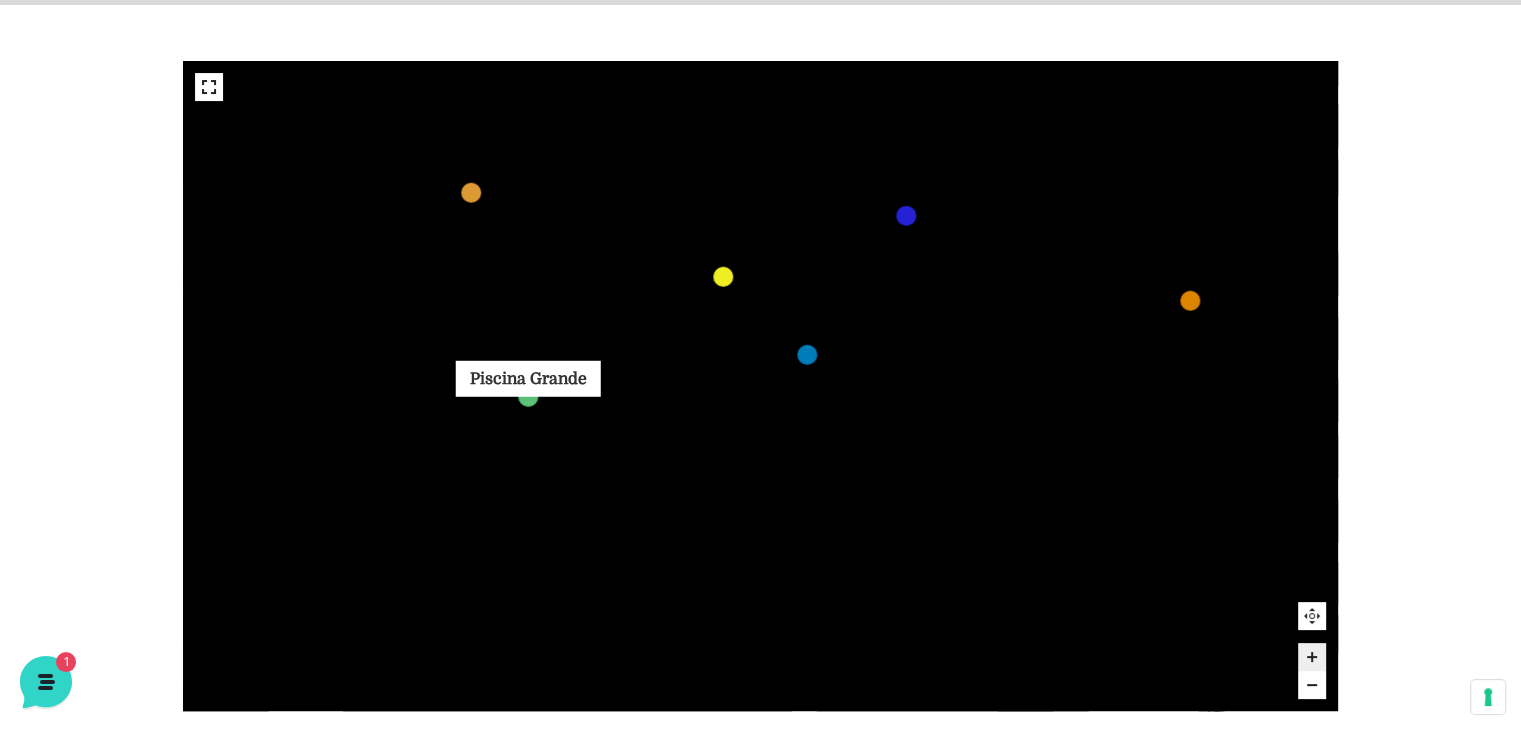 click at bounding box center (528, 397) 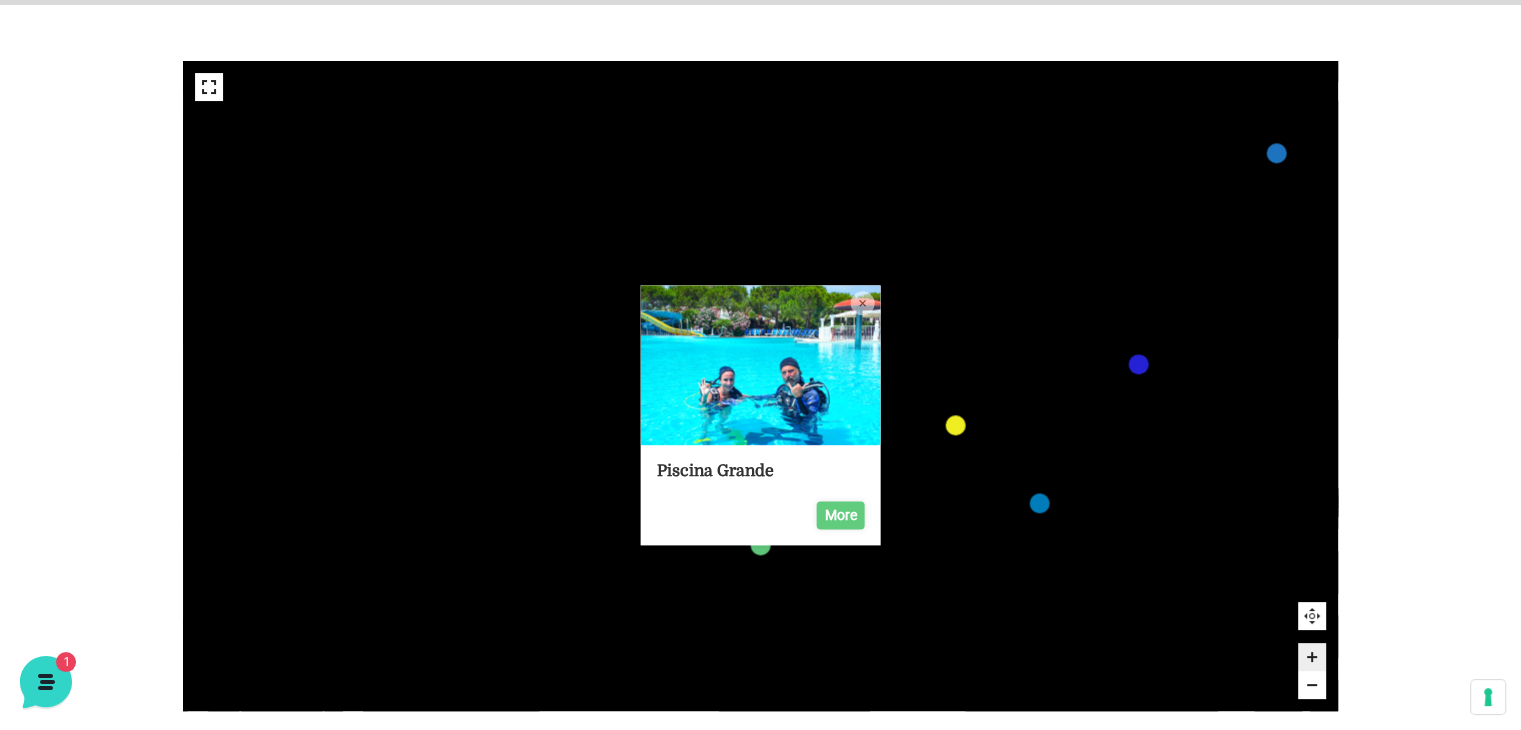 click on "436
435
437
434
441
430
440
431
439
432
438
433
424
423
425
422
429
418
428
419
427
420
426
421
412
411
413
410
417
406
416
407
415
408
414
409
609
400
608
401
325
405
611
404
610
403
607
402
210
201
209
202
220
211
206
205
207
204
208
203
232" 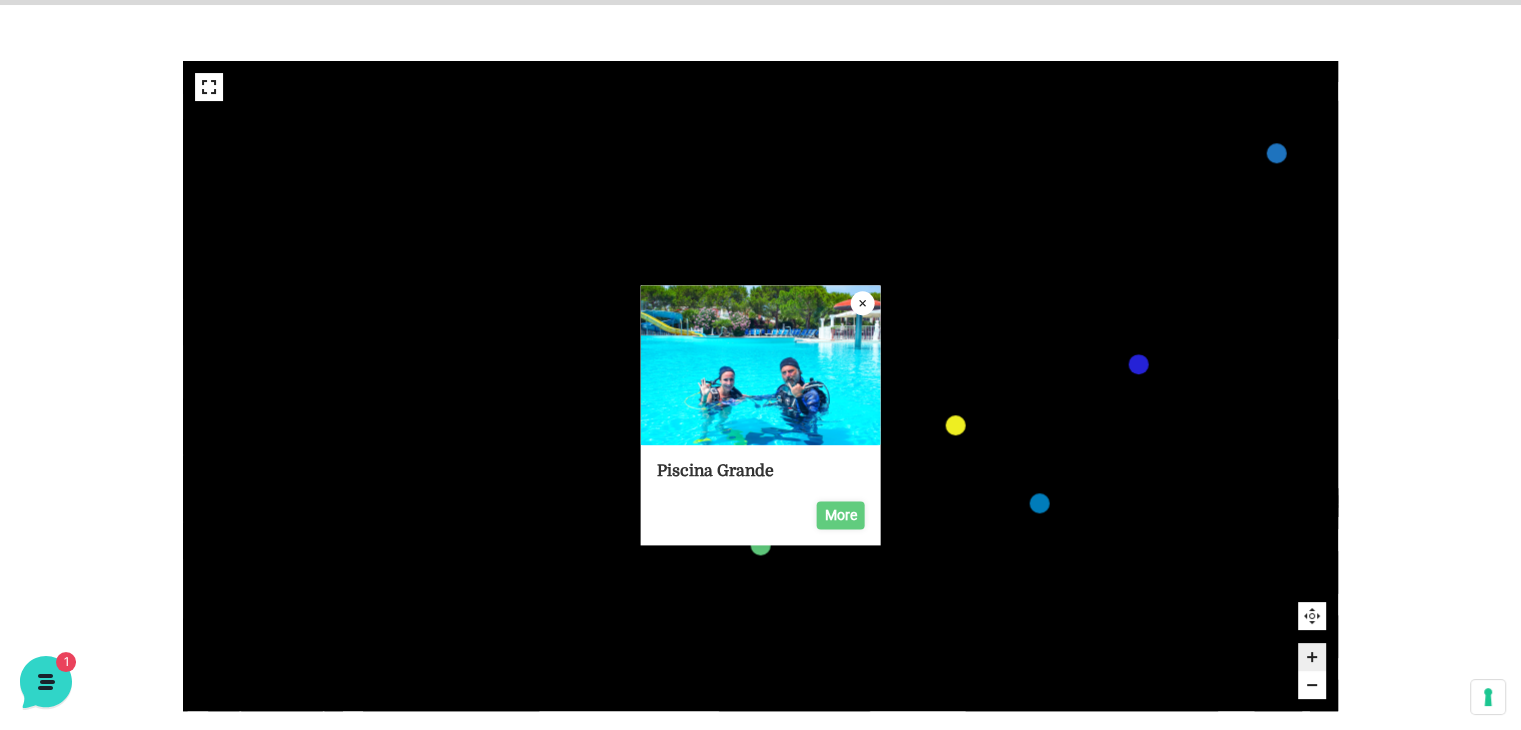 click 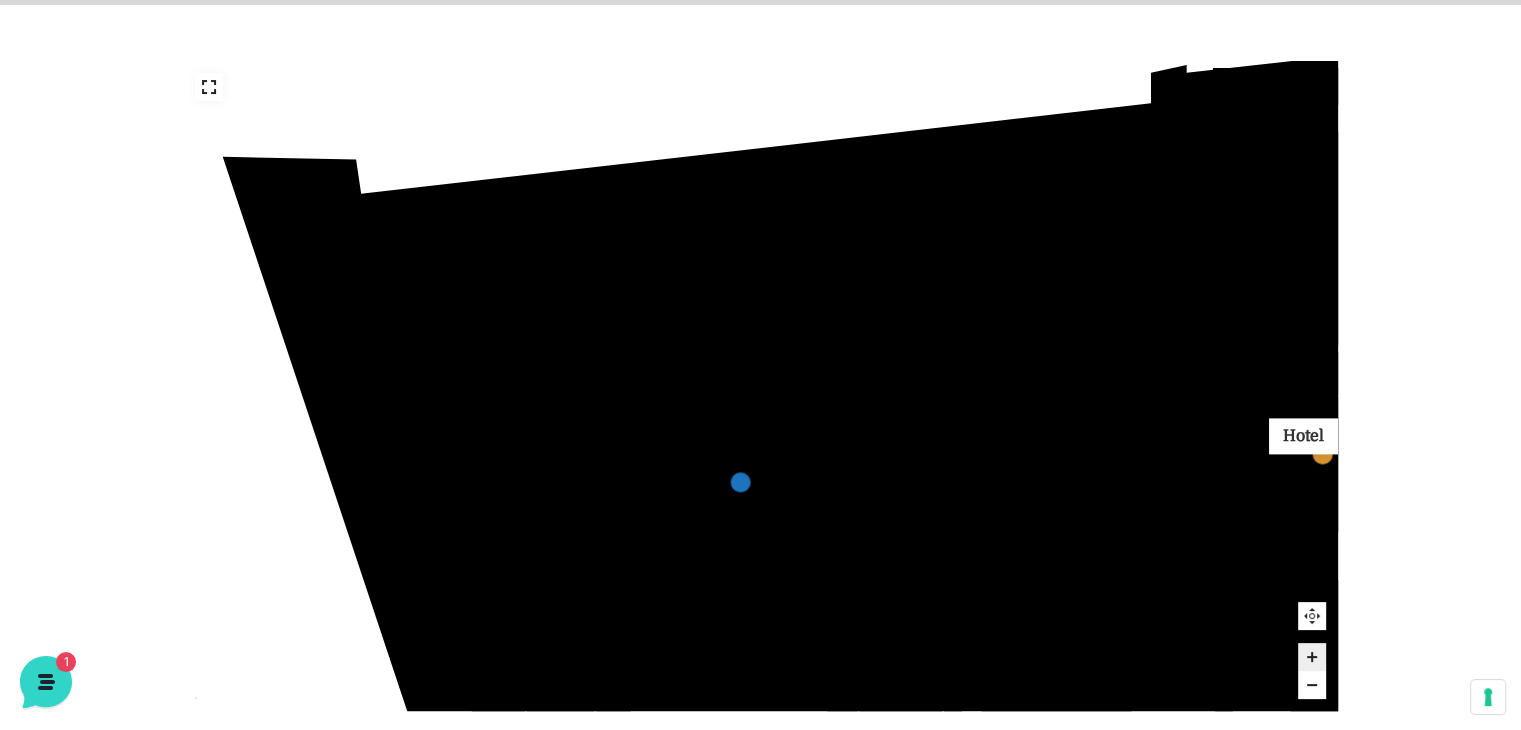 drag, startPoint x: 848, startPoint y: 522, endPoint x: 1220, endPoint y: 445, distance: 379.8855 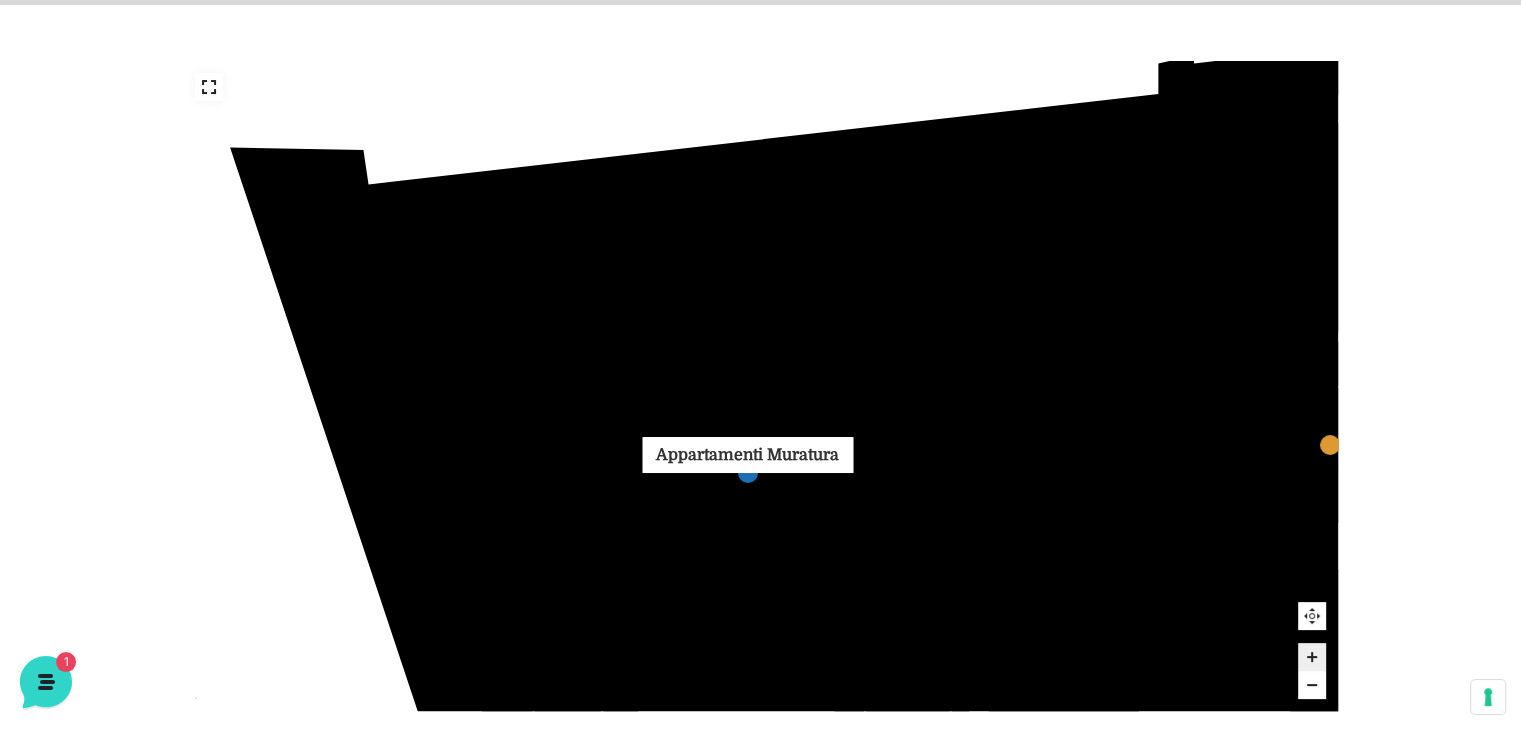 click at bounding box center [747, 473] 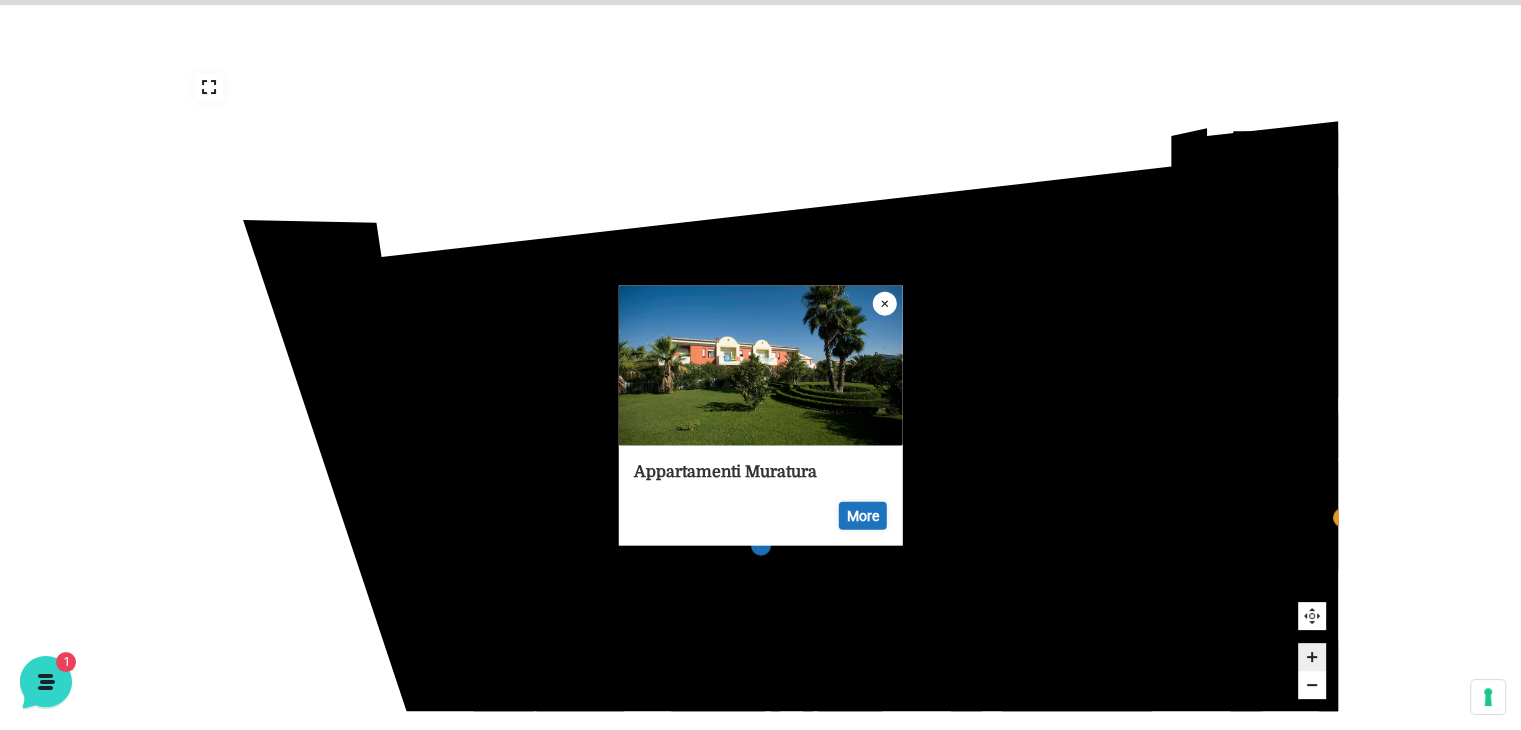 click 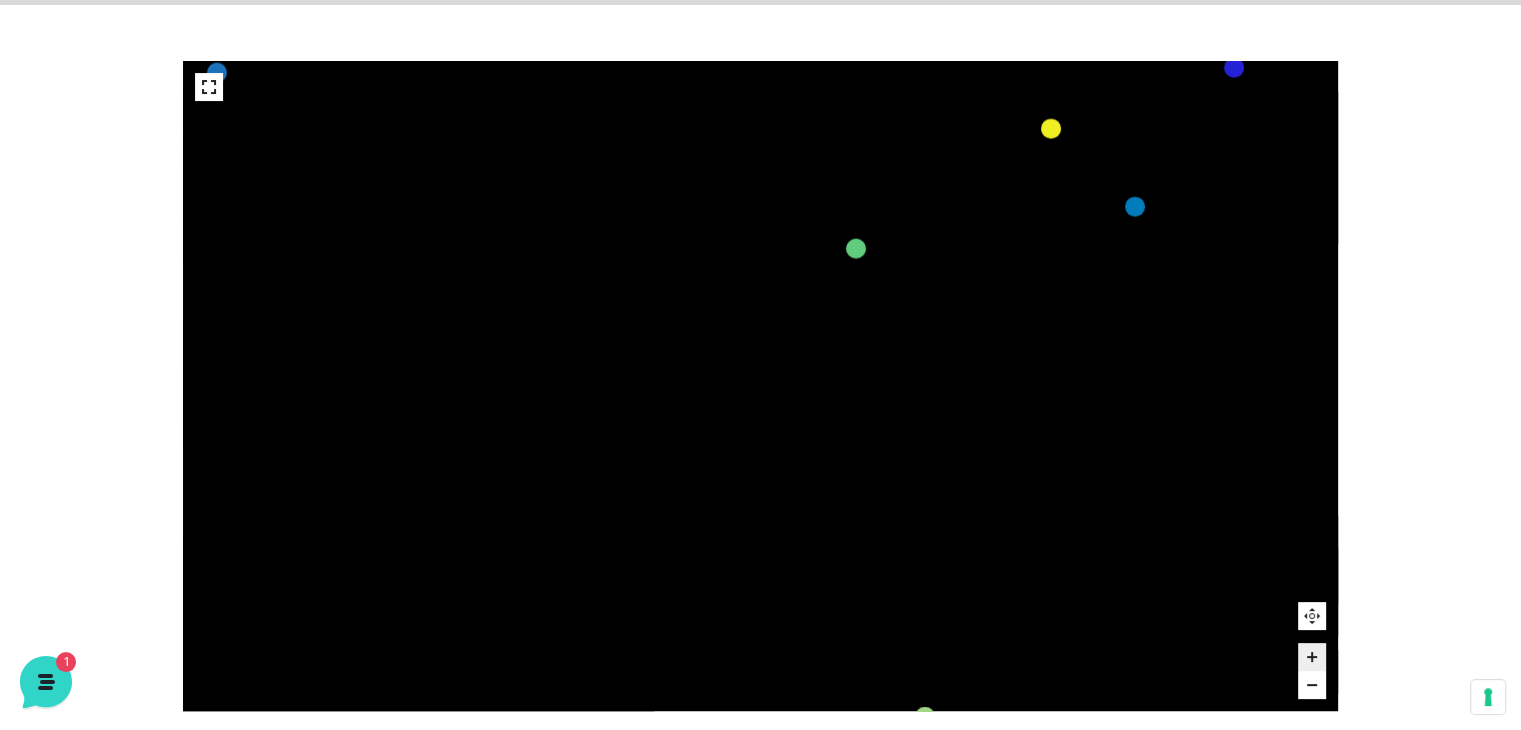 drag, startPoint x: 825, startPoint y: 545, endPoint x: 279, endPoint y: -87, distance: 835.1886 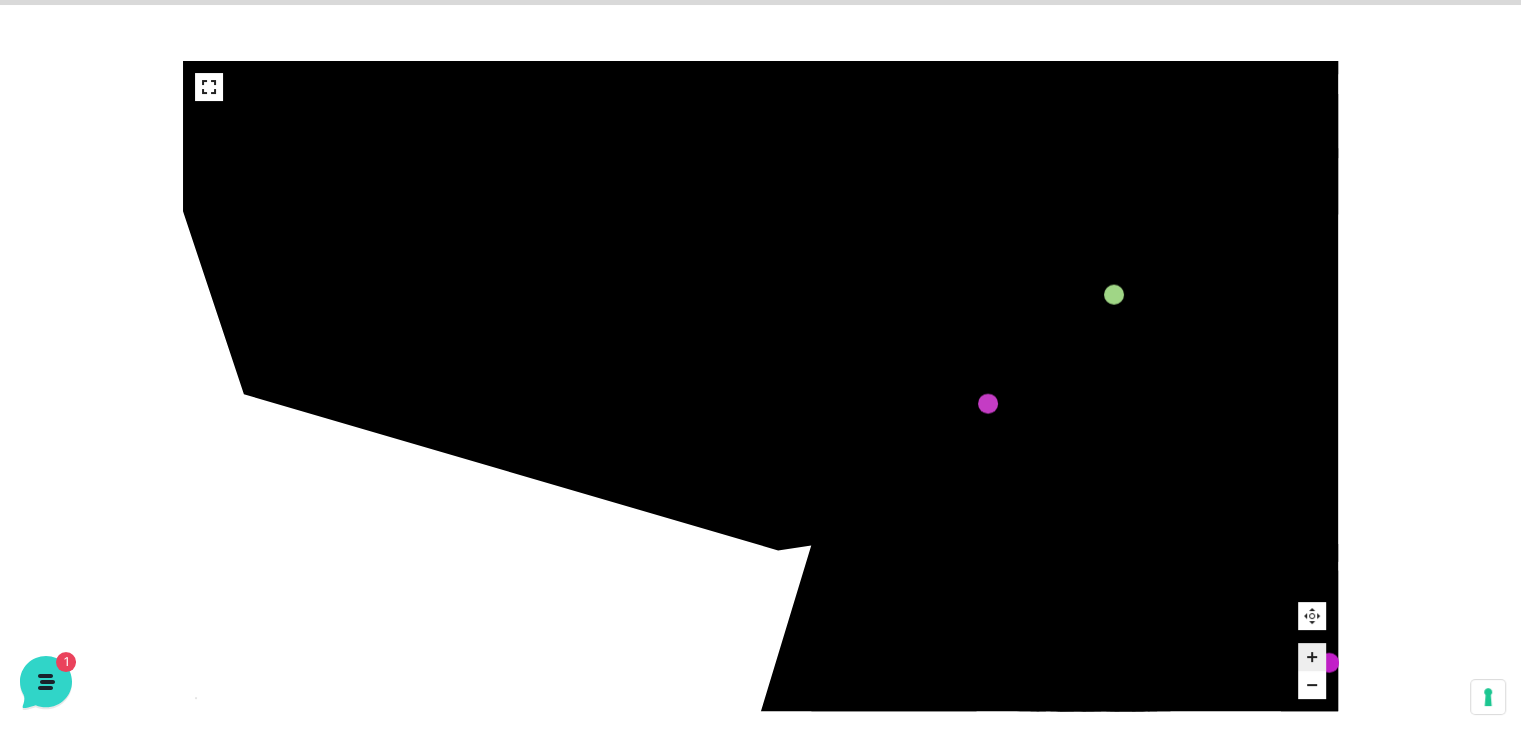 drag, startPoint x: 873, startPoint y: 305, endPoint x: 994, endPoint y: 235, distance: 139.78912 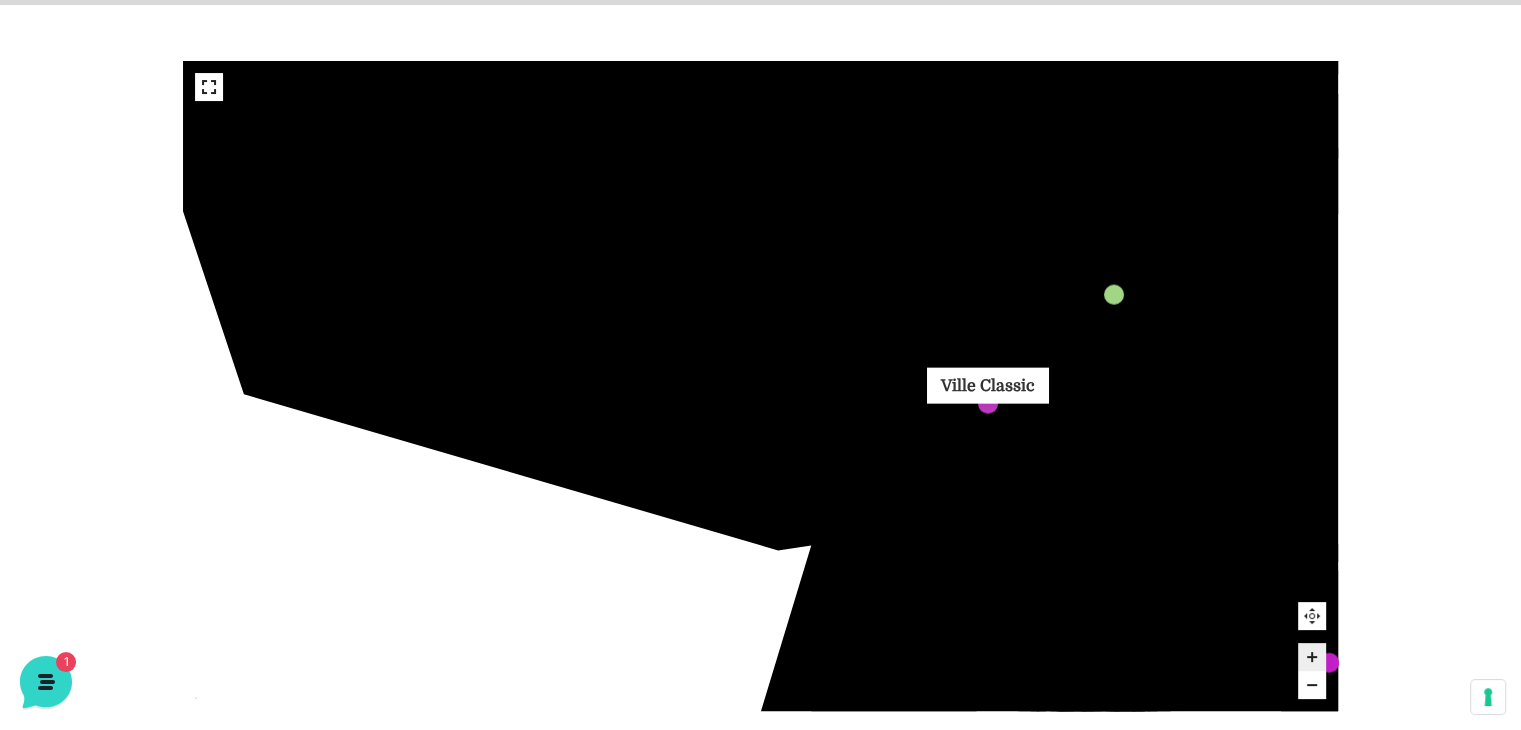 click at bounding box center [988, 404] 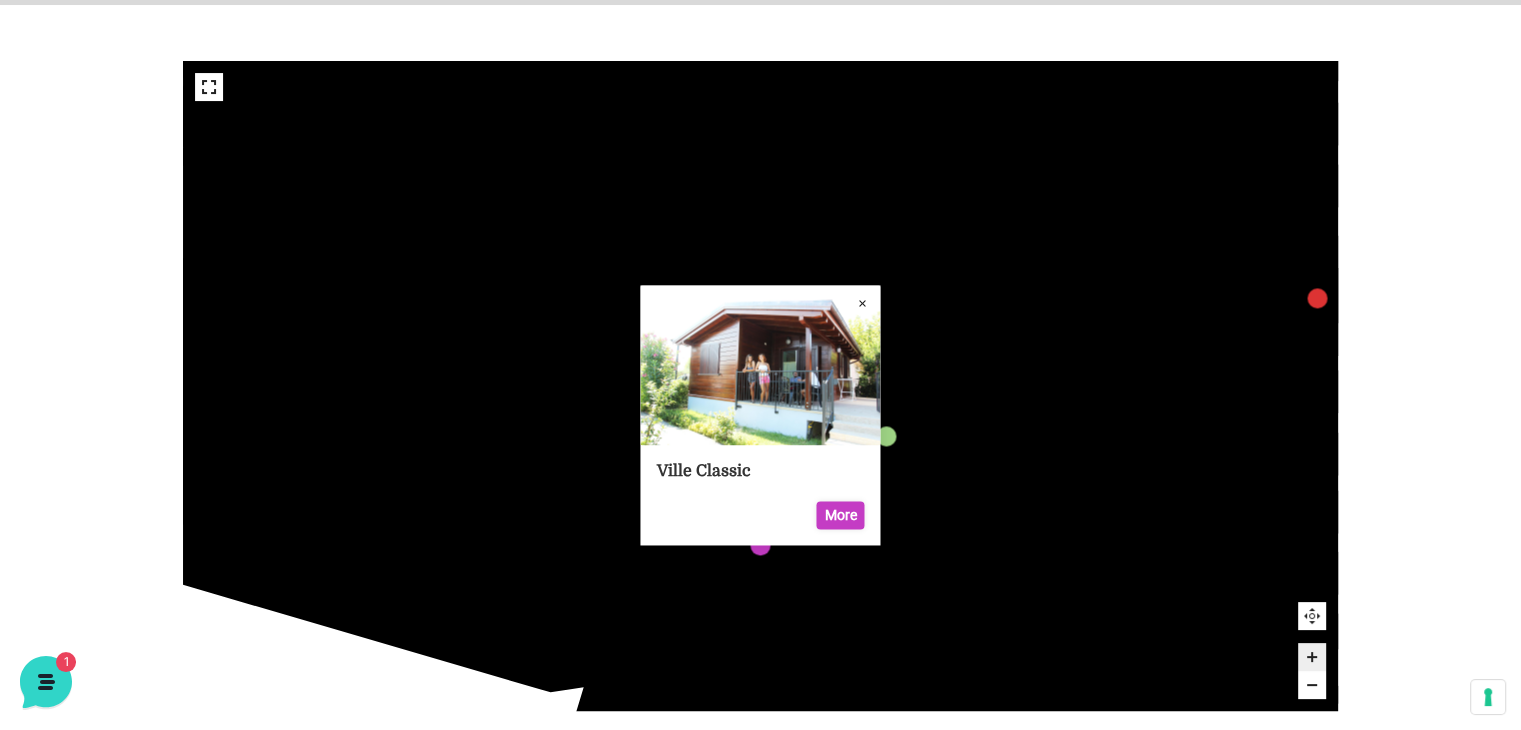 click 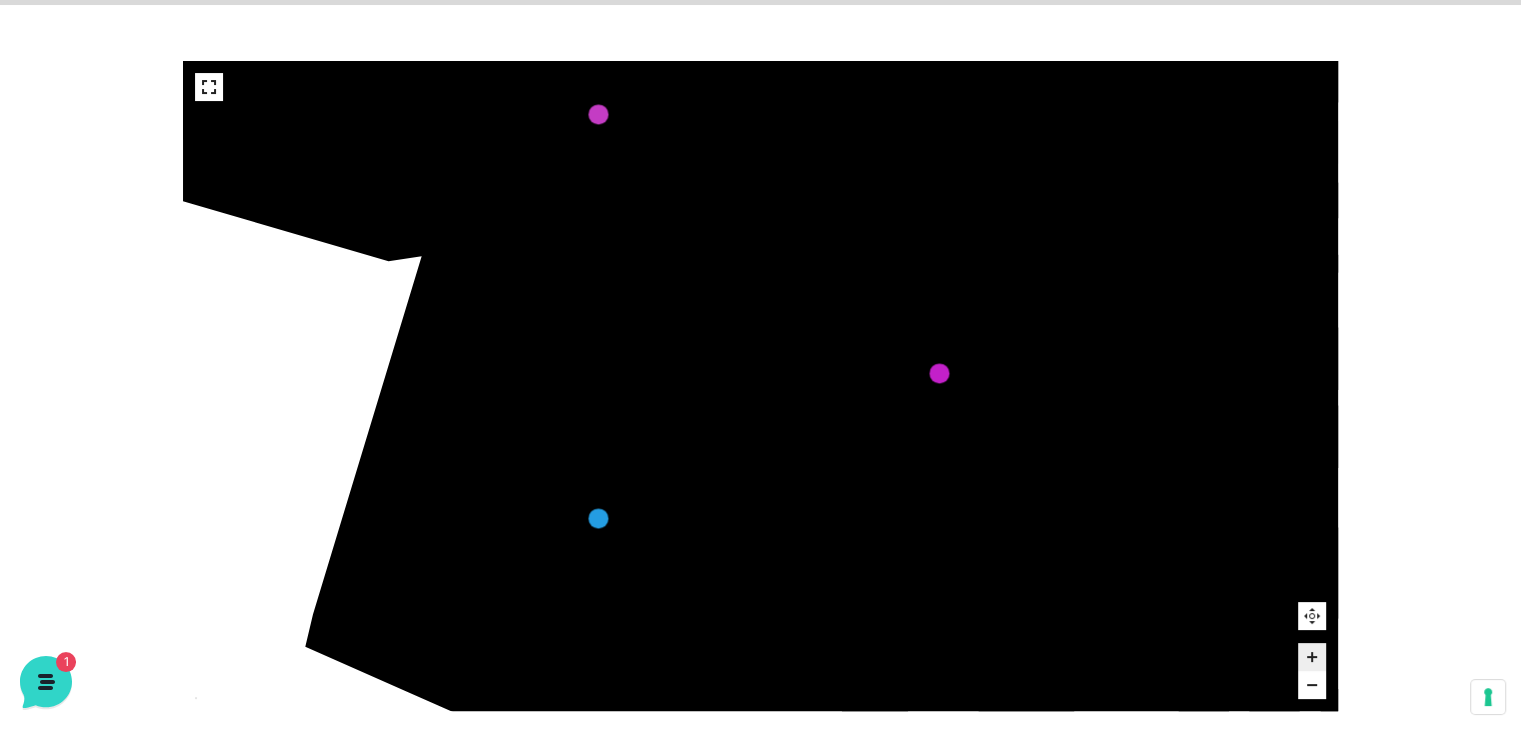 drag, startPoint x: 788, startPoint y: 662, endPoint x: 626, endPoint y: 231, distance: 460.44 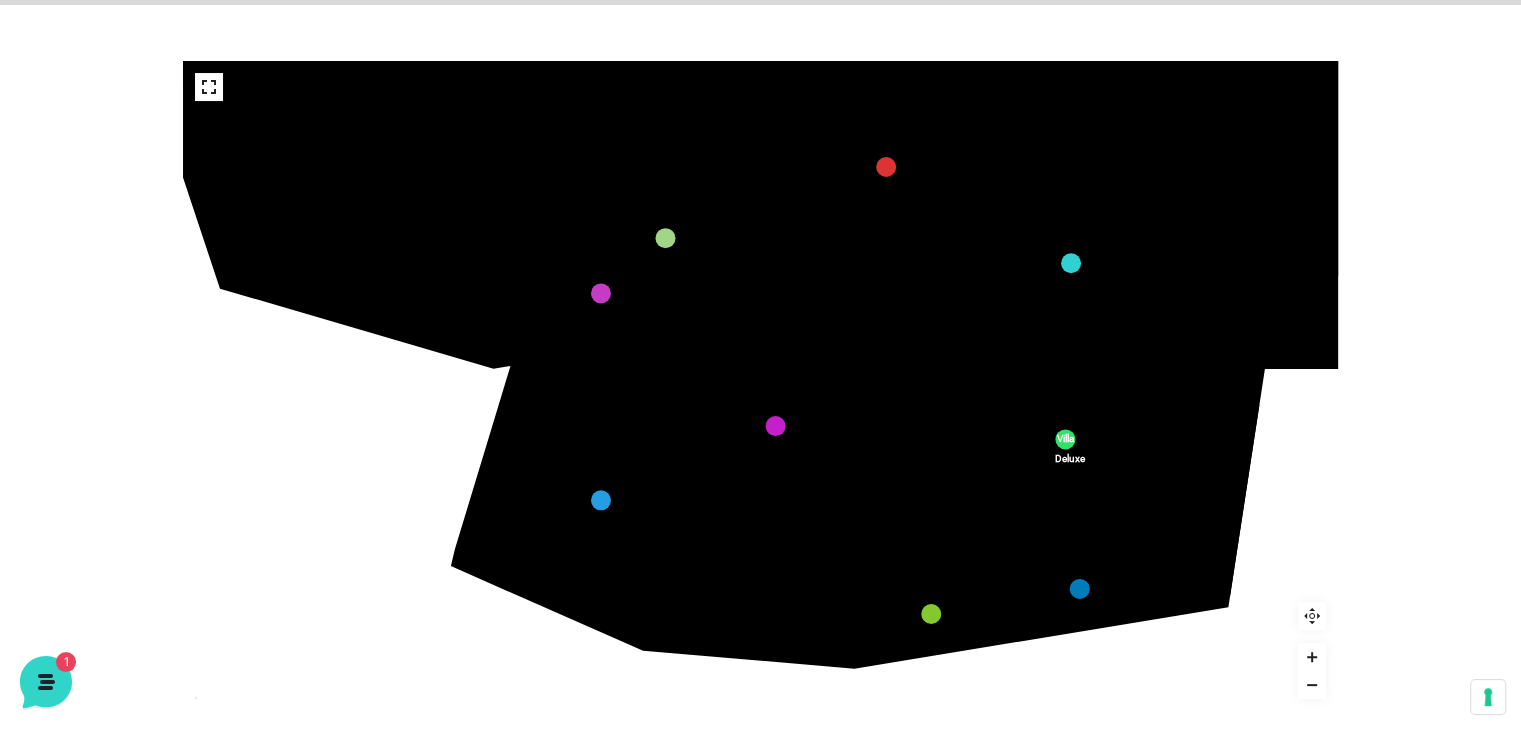 drag, startPoint x: 668, startPoint y: 453, endPoint x: 667, endPoint y: 473, distance: 20.024984 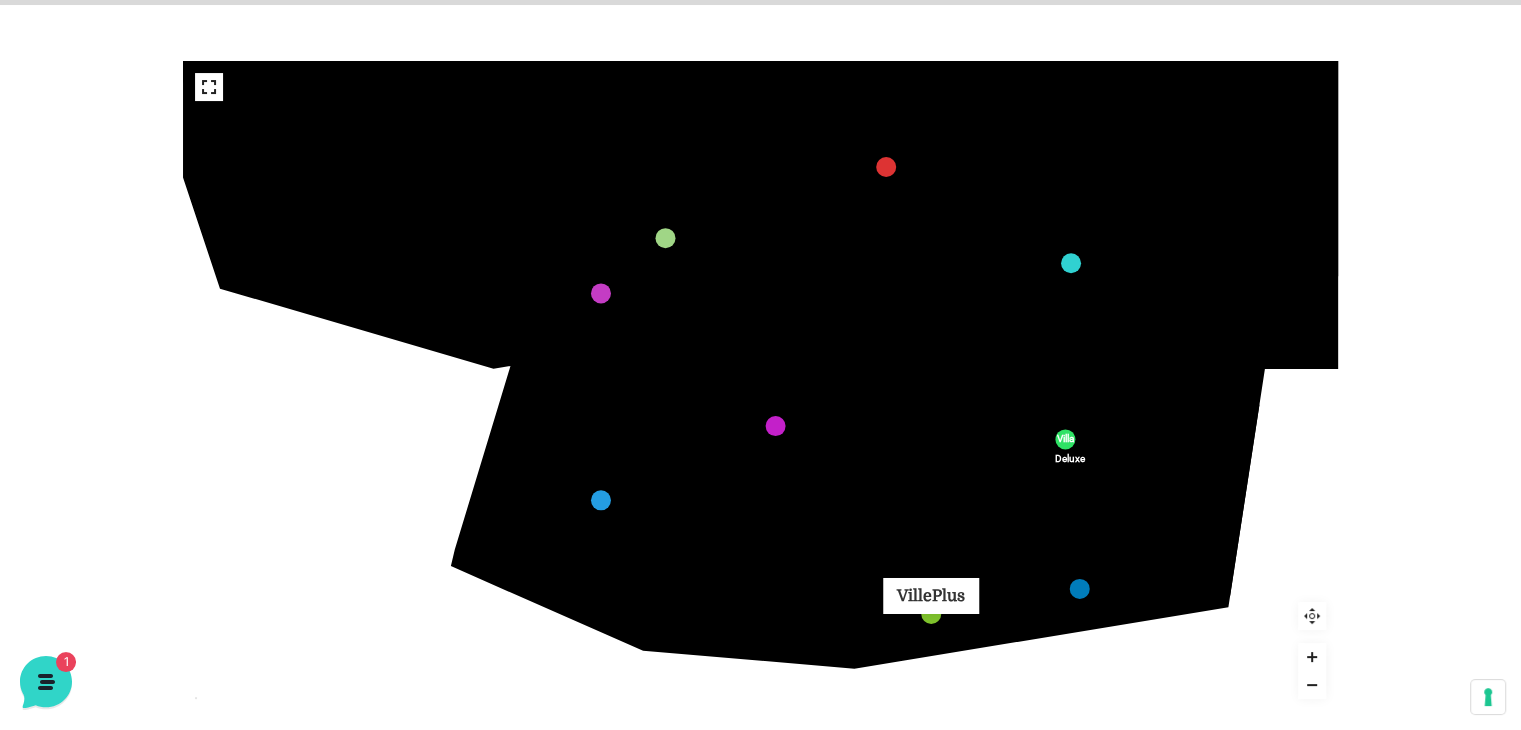 click at bounding box center [931, 614] 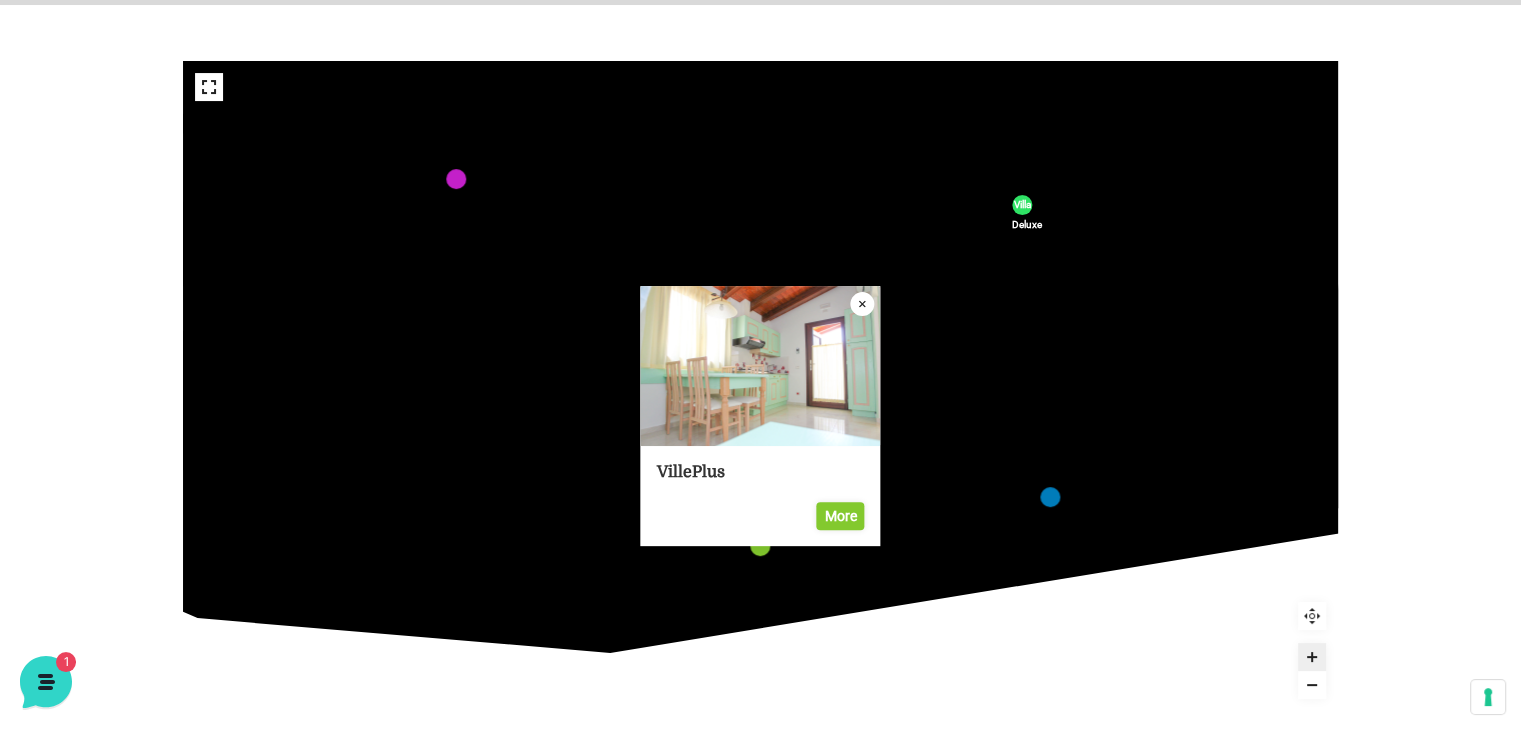 click 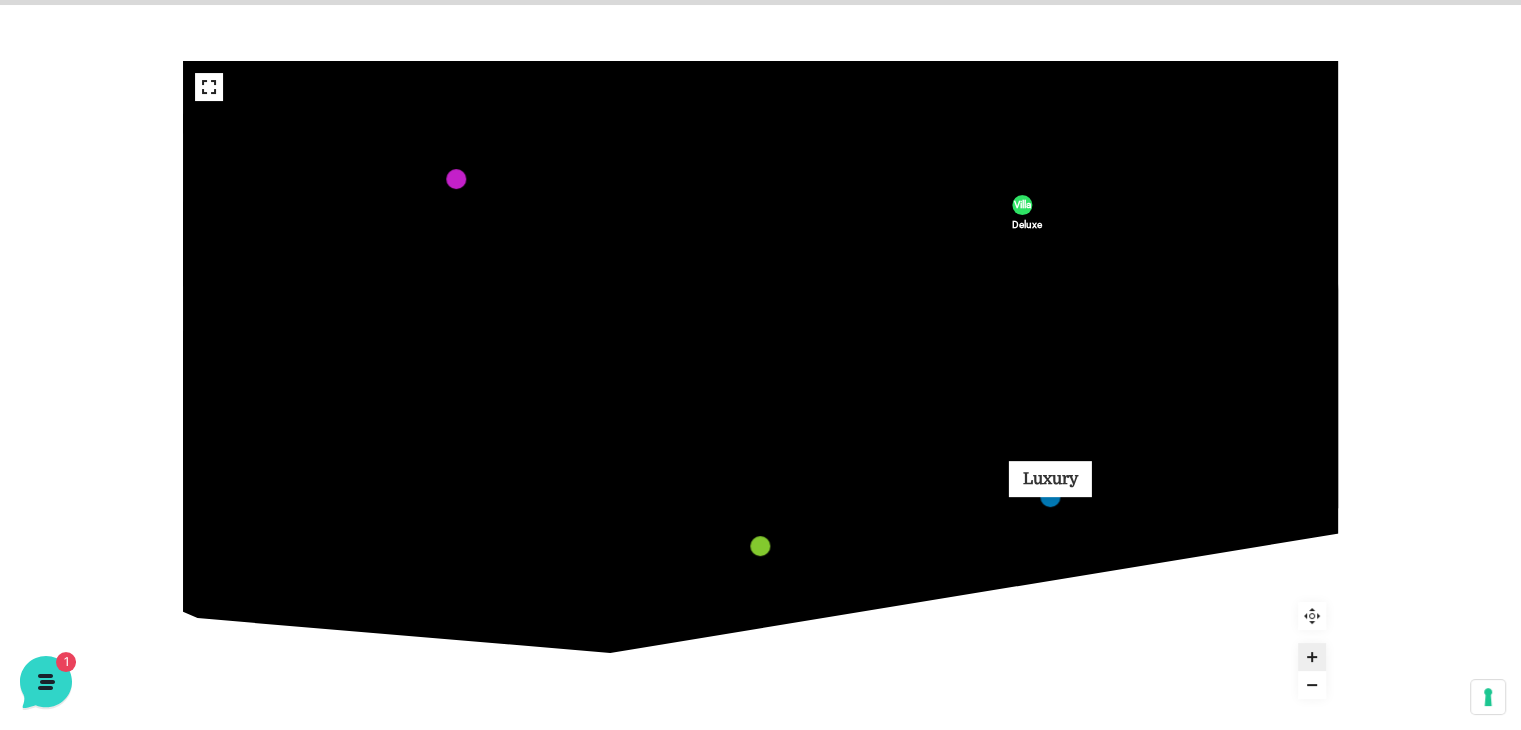 click at bounding box center [1050, 497] 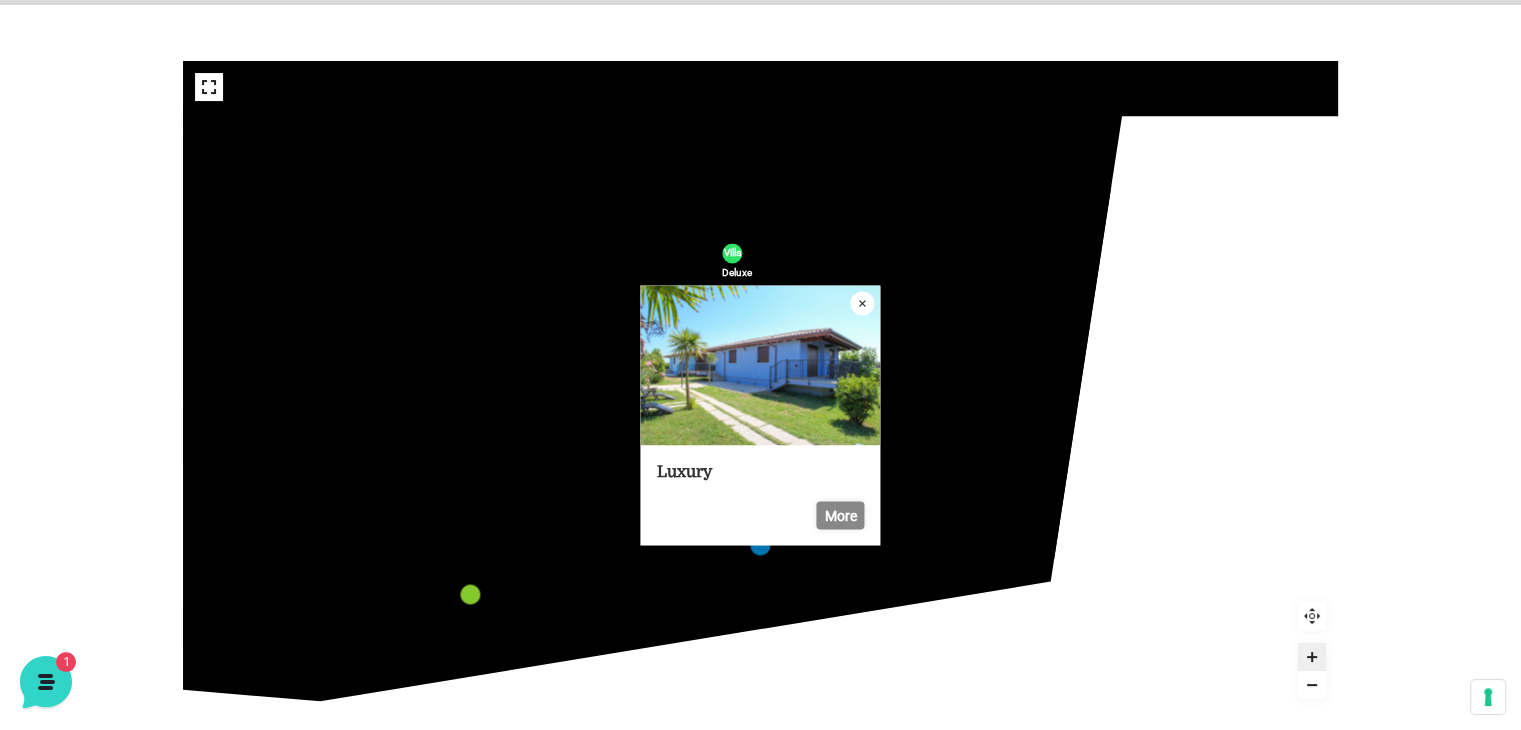 click 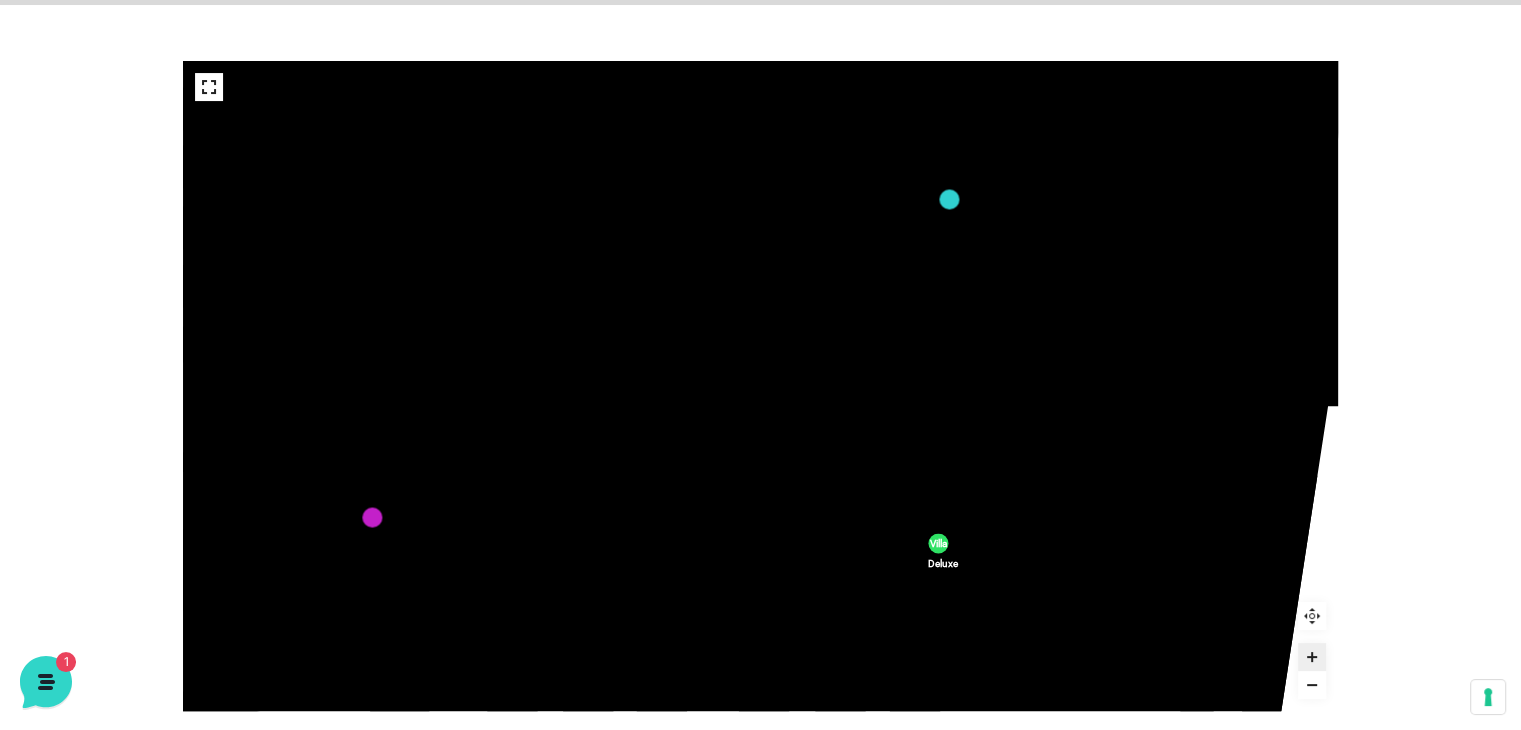 drag, startPoint x: 456, startPoint y: 259, endPoint x: 760, endPoint y: 648, distance: 493.69727 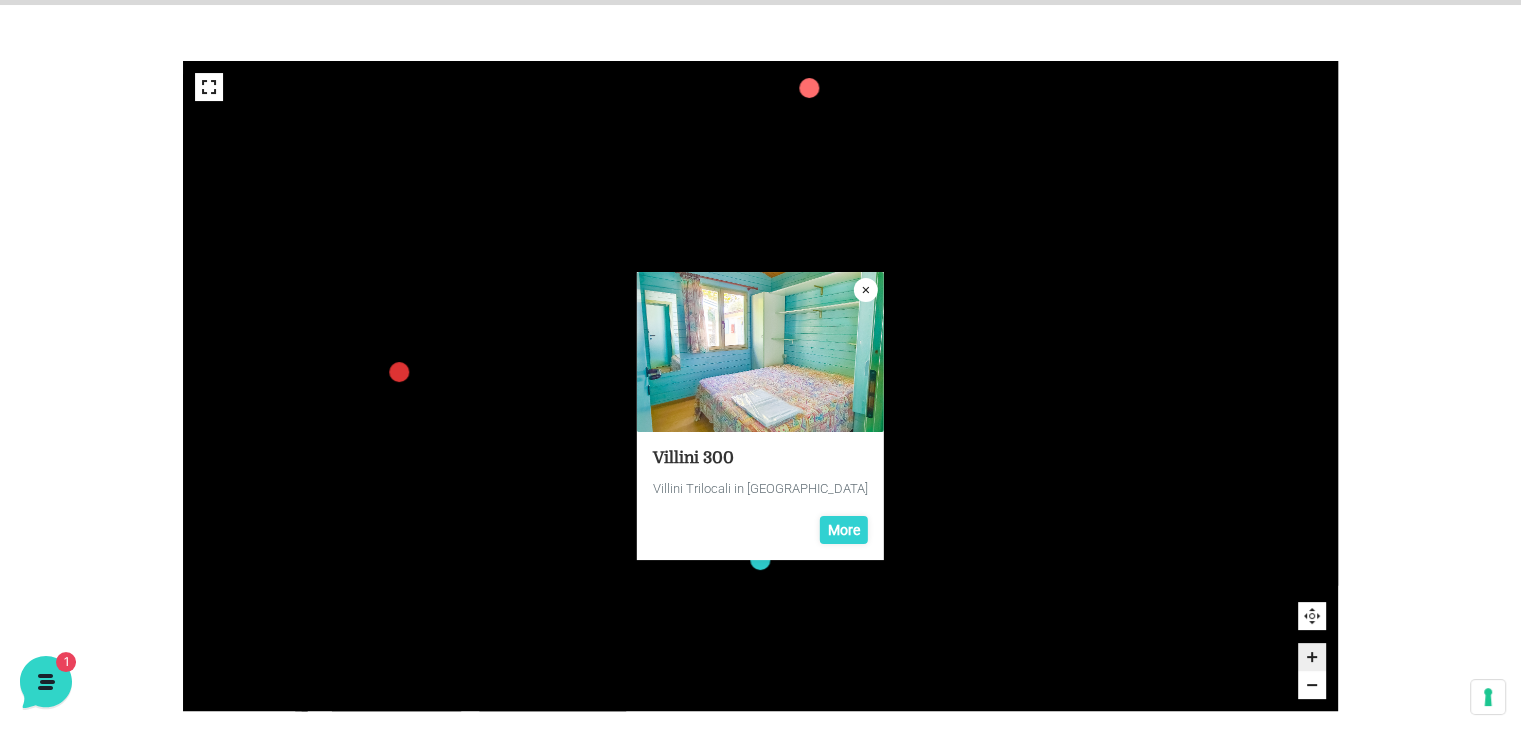 click 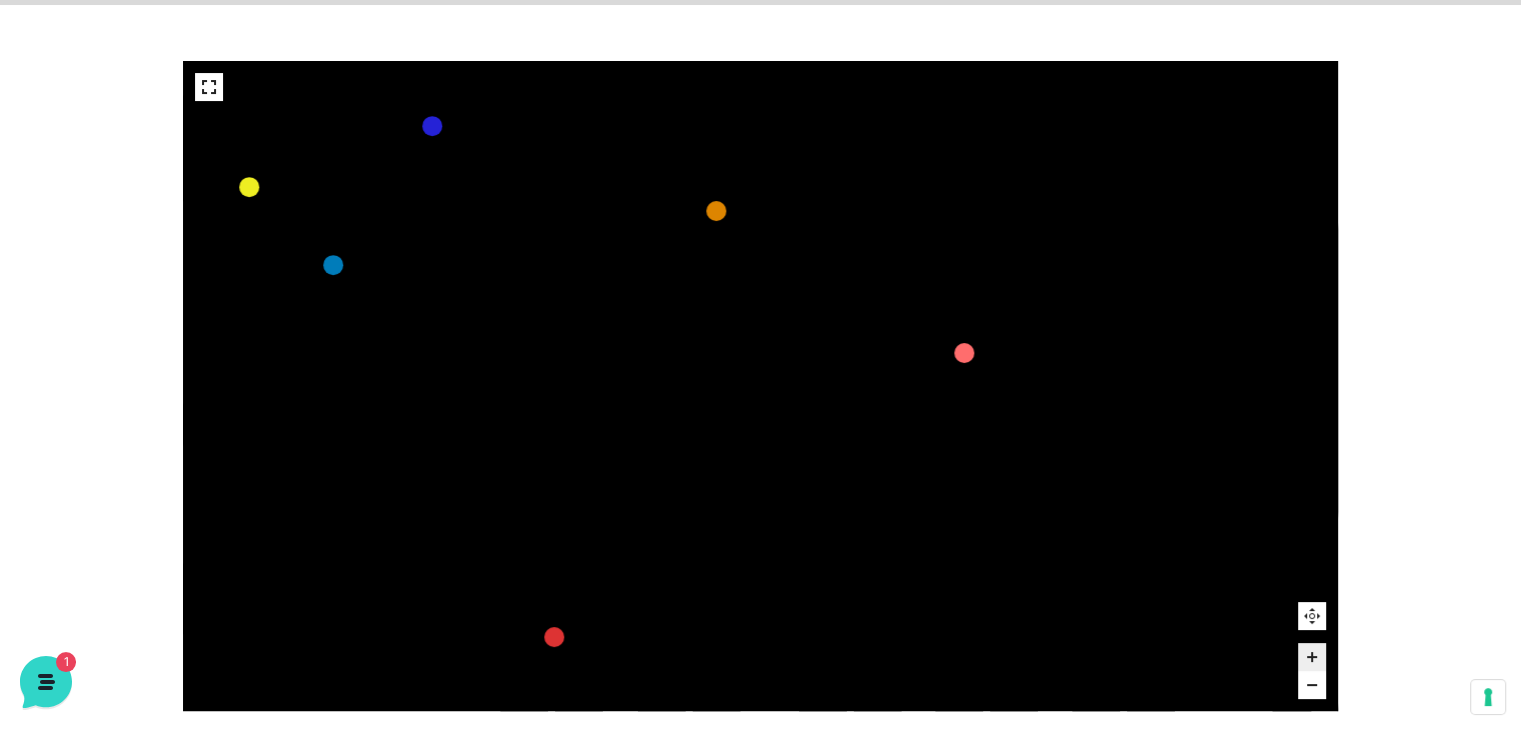 drag, startPoint x: 633, startPoint y: 325, endPoint x: 796, endPoint y: 583, distance: 305.177 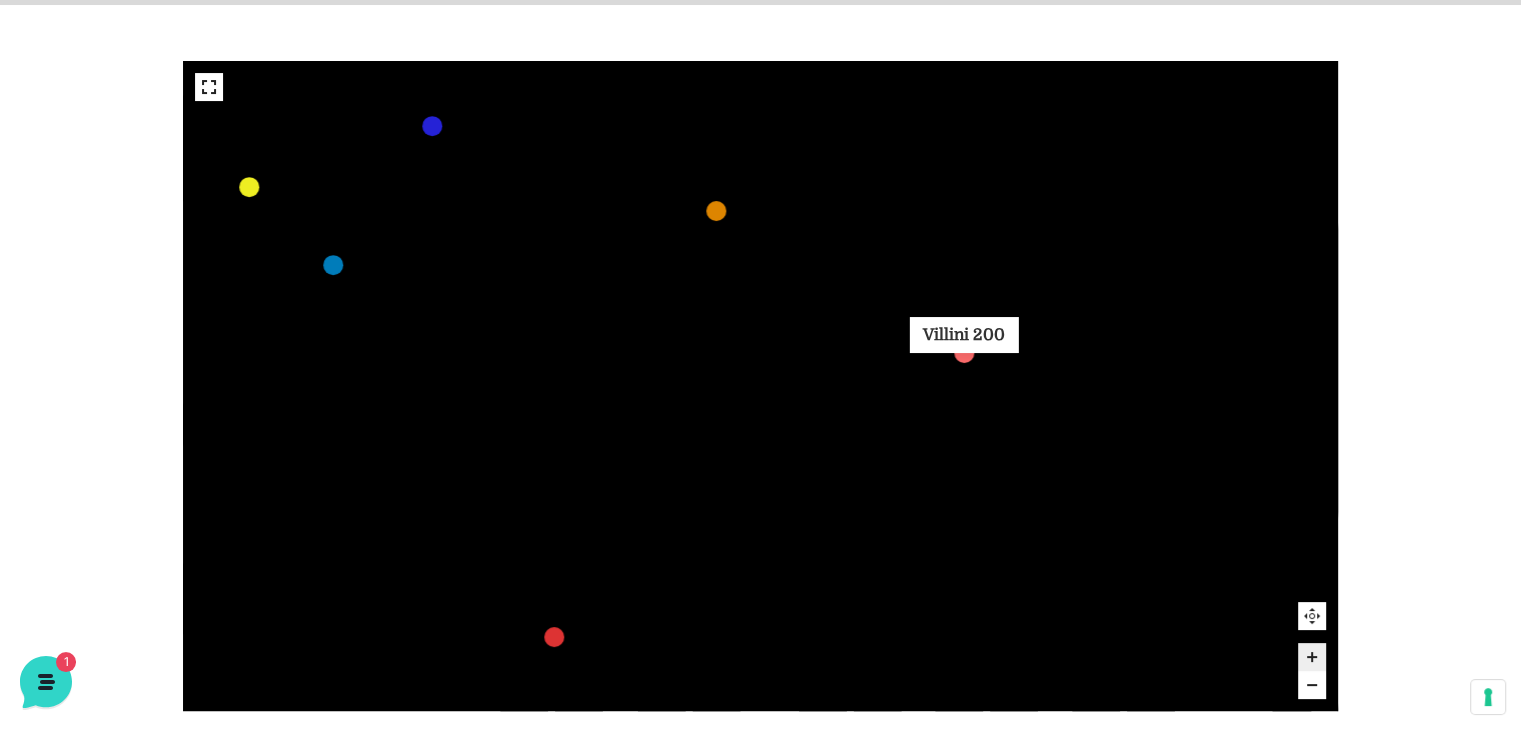 click at bounding box center [964, 353] 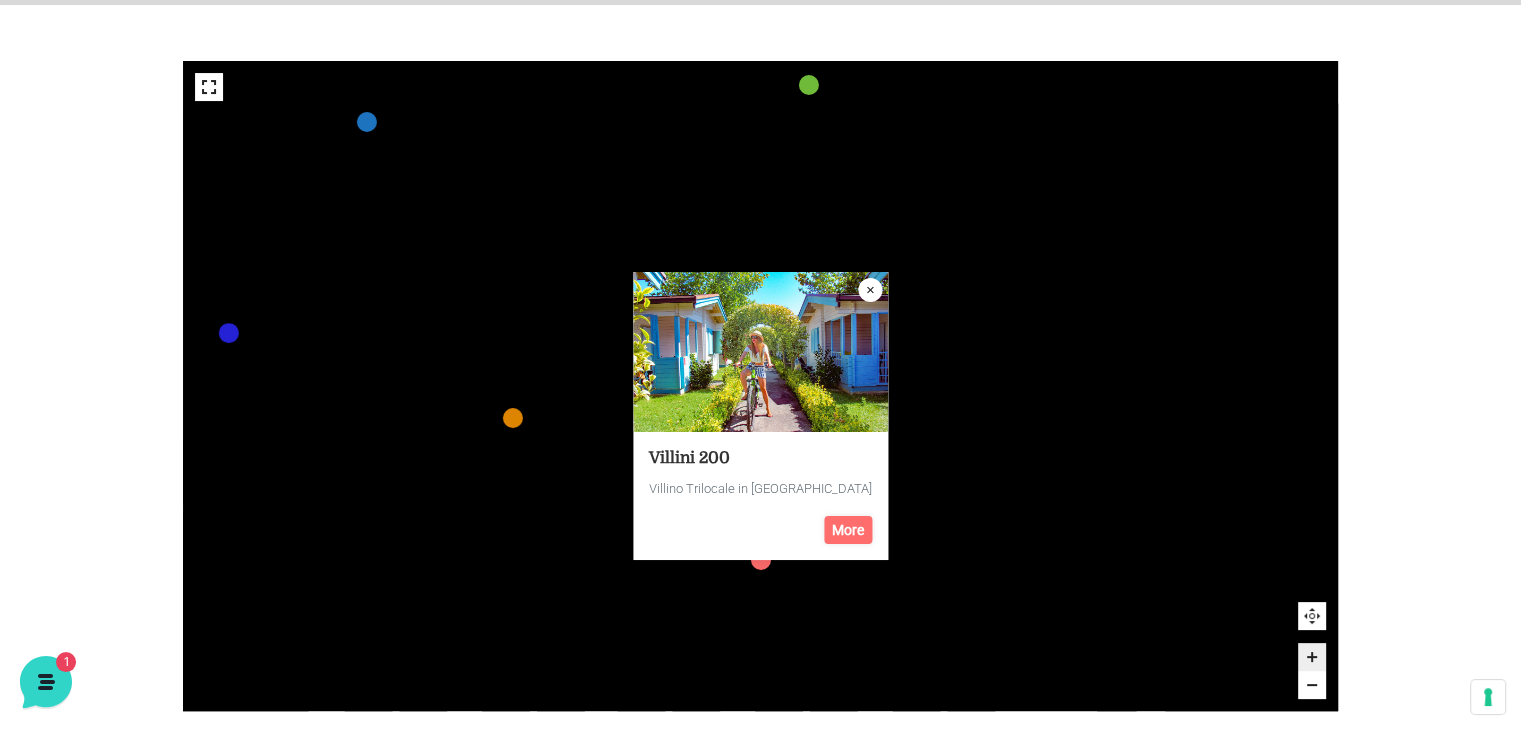 click 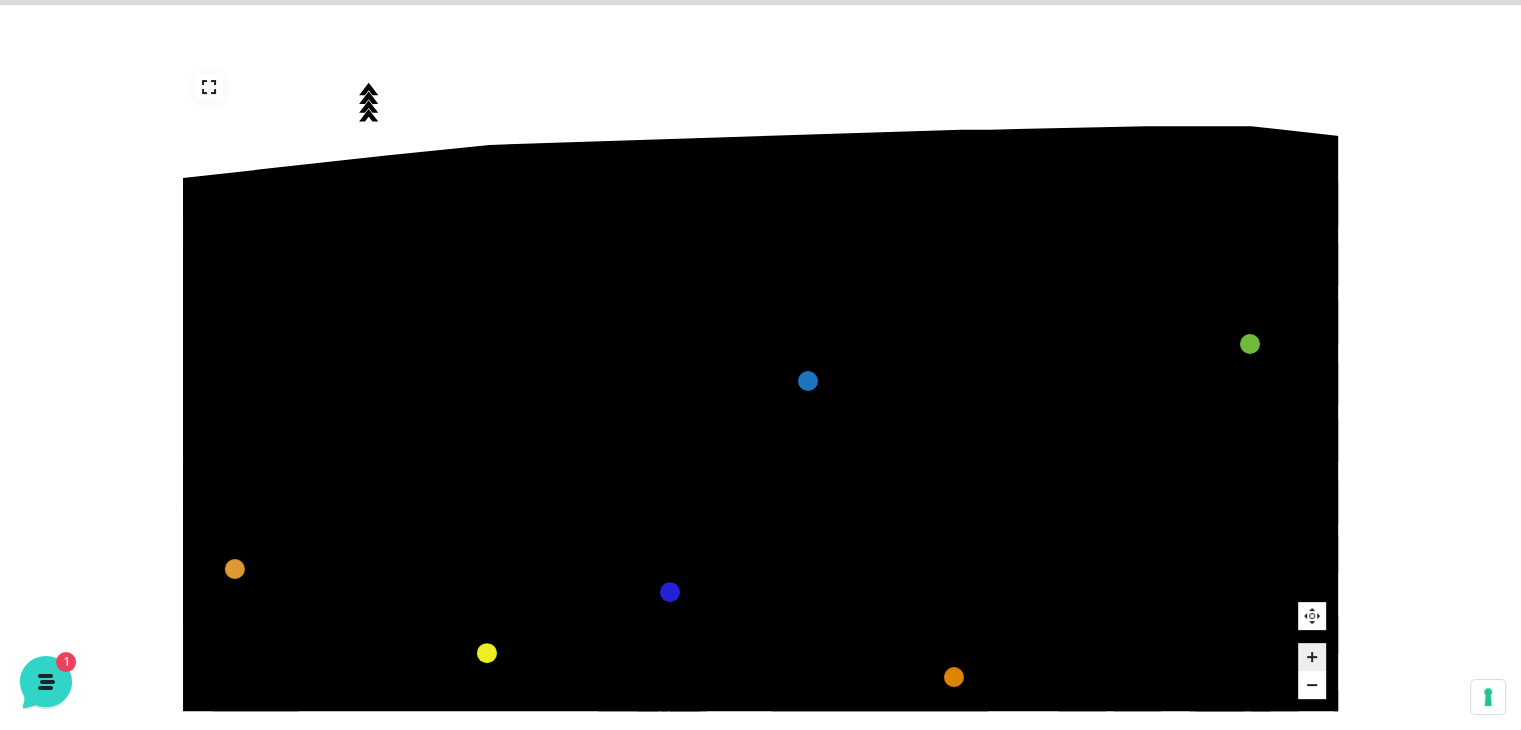 drag, startPoint x: 531, startPoint y: 297, endPoint x: 924, endPoint y: 530, distance: 456.87854 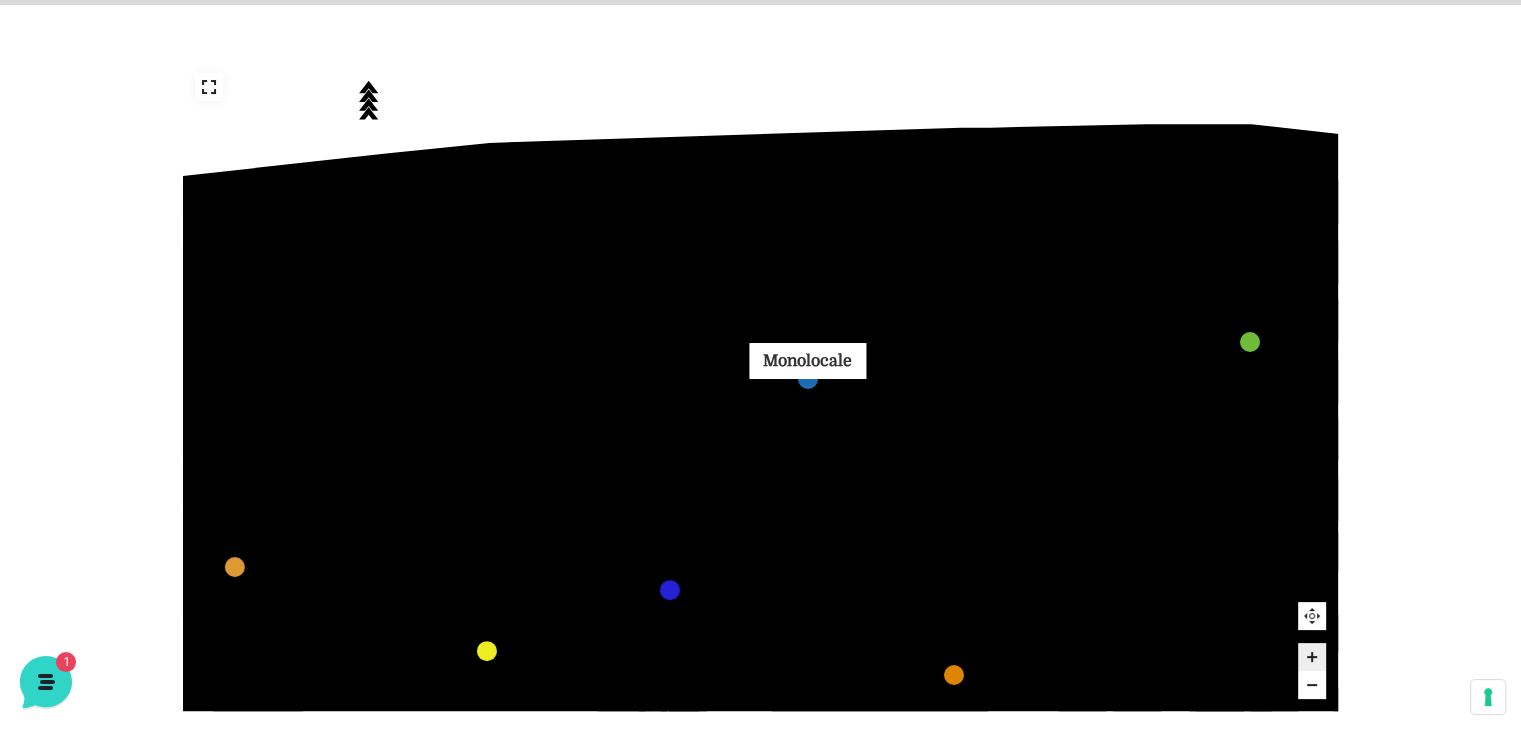 click at bounding box center (808, 379) 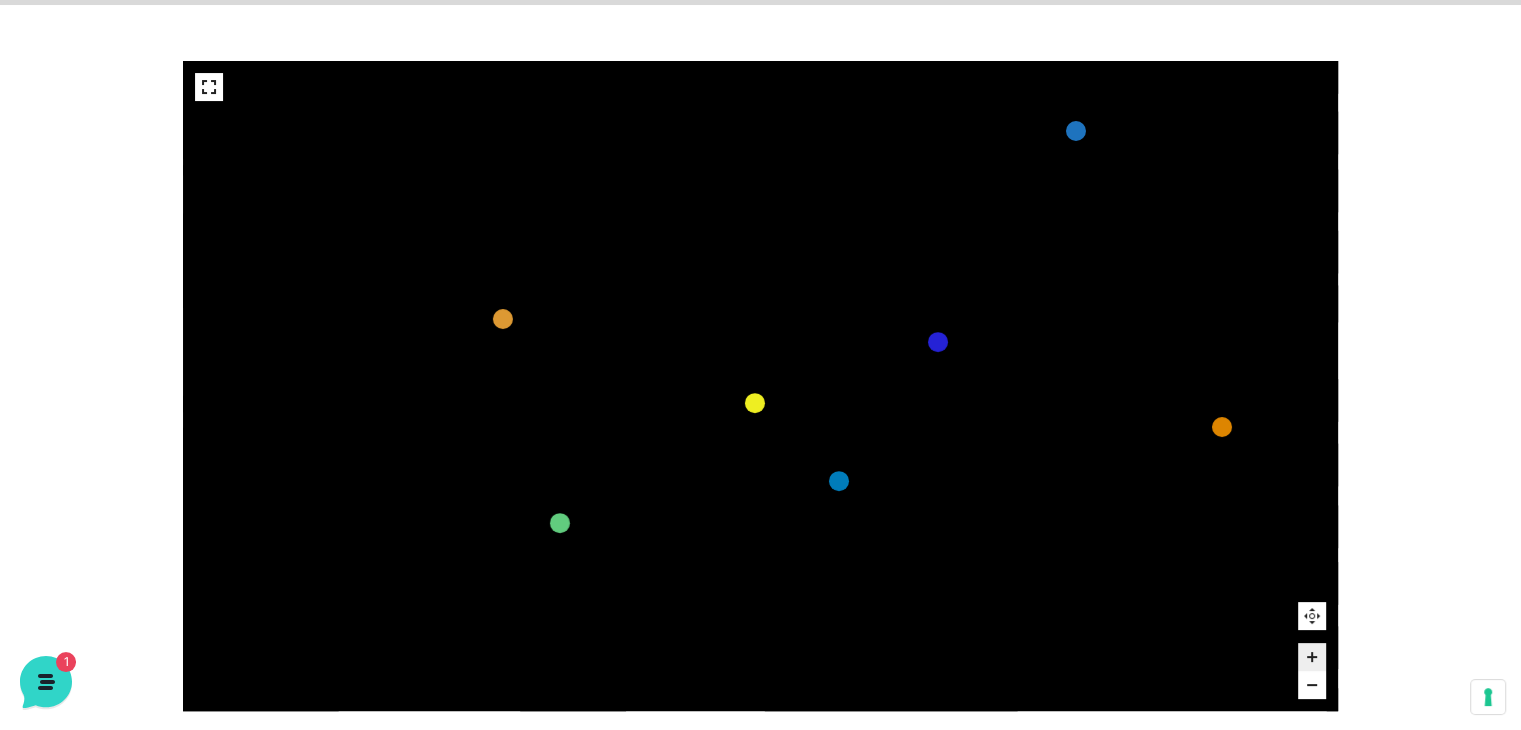 drag, startPoint x: 584, startPoint y: 346, endPoint x: 844, endPoint y: 135, distance: 334.84473 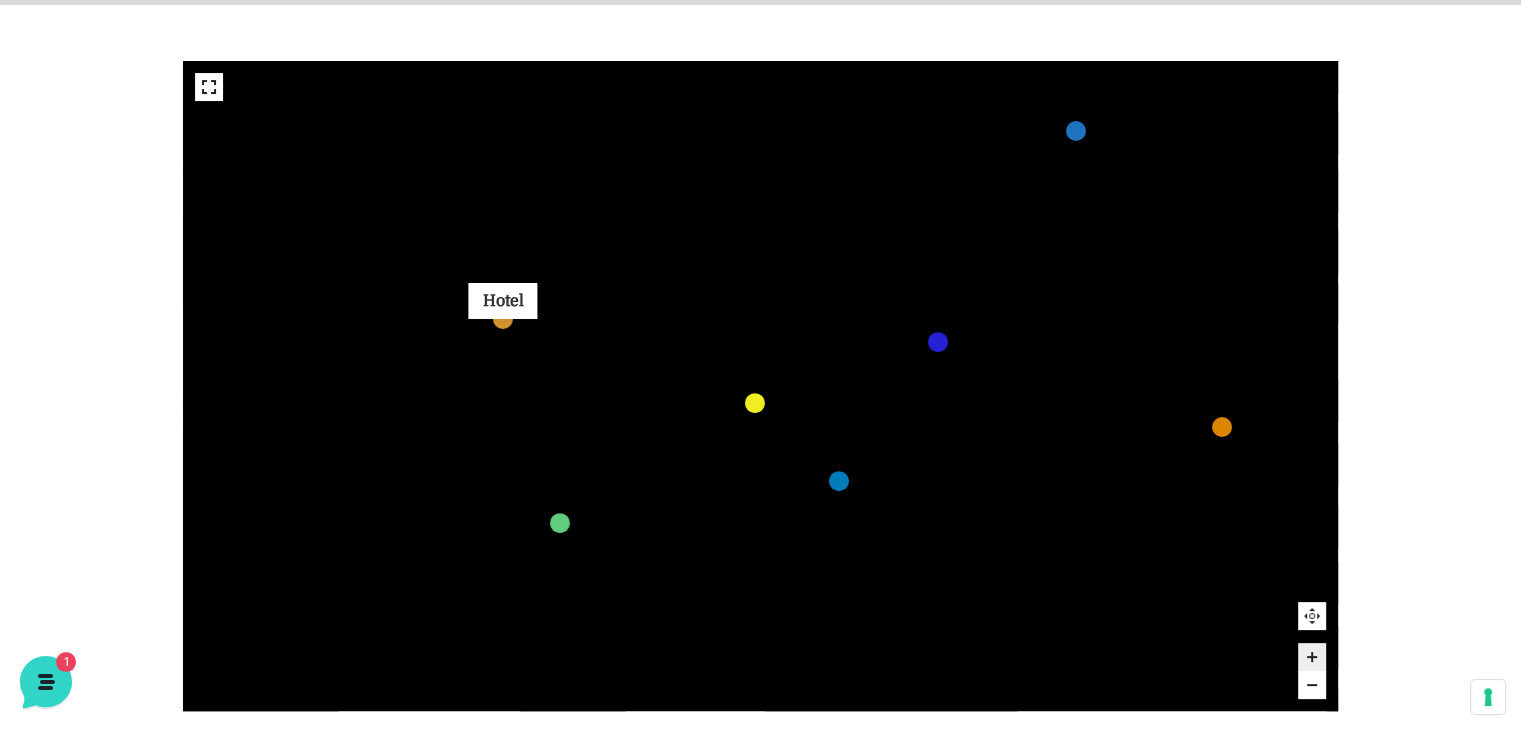 click at bounding box center (503, 319) 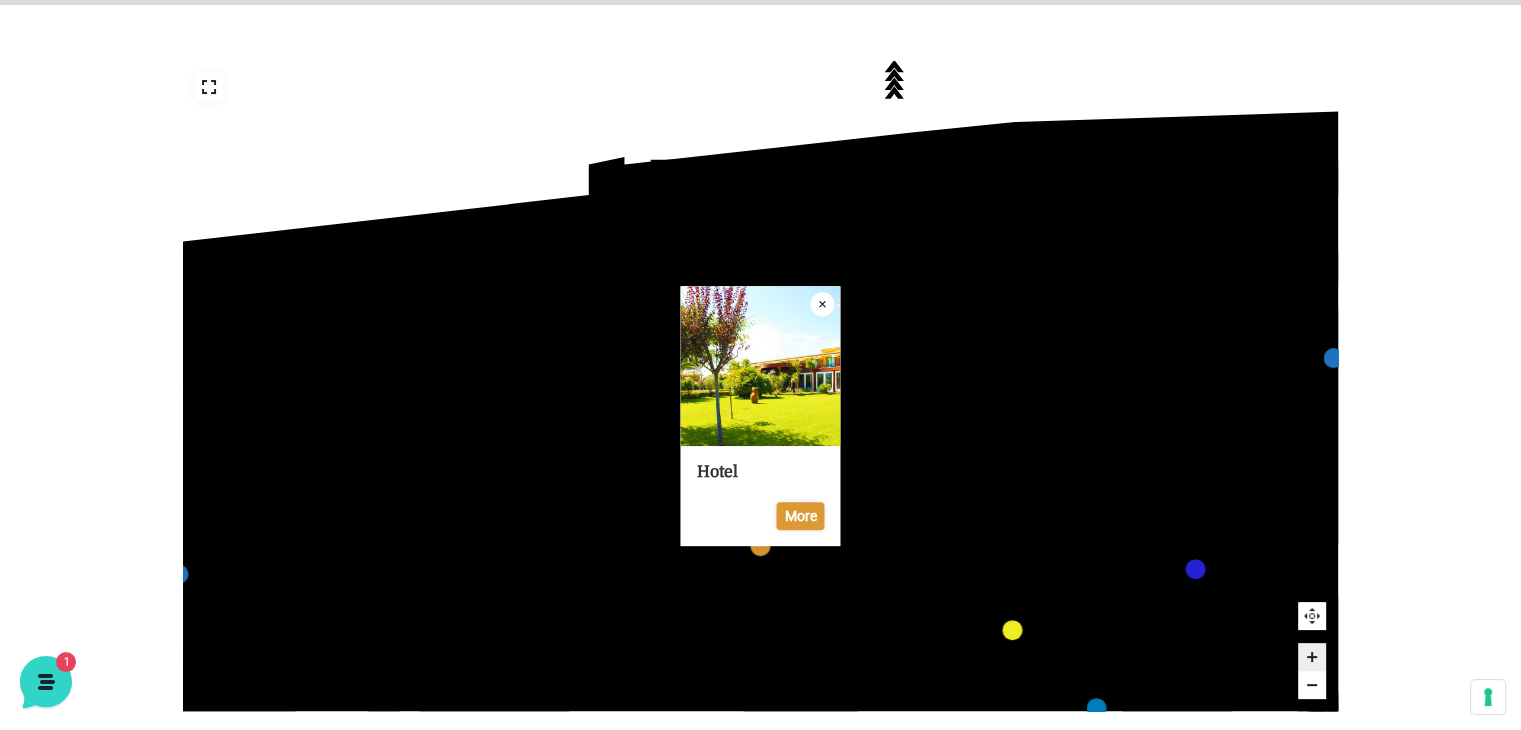click 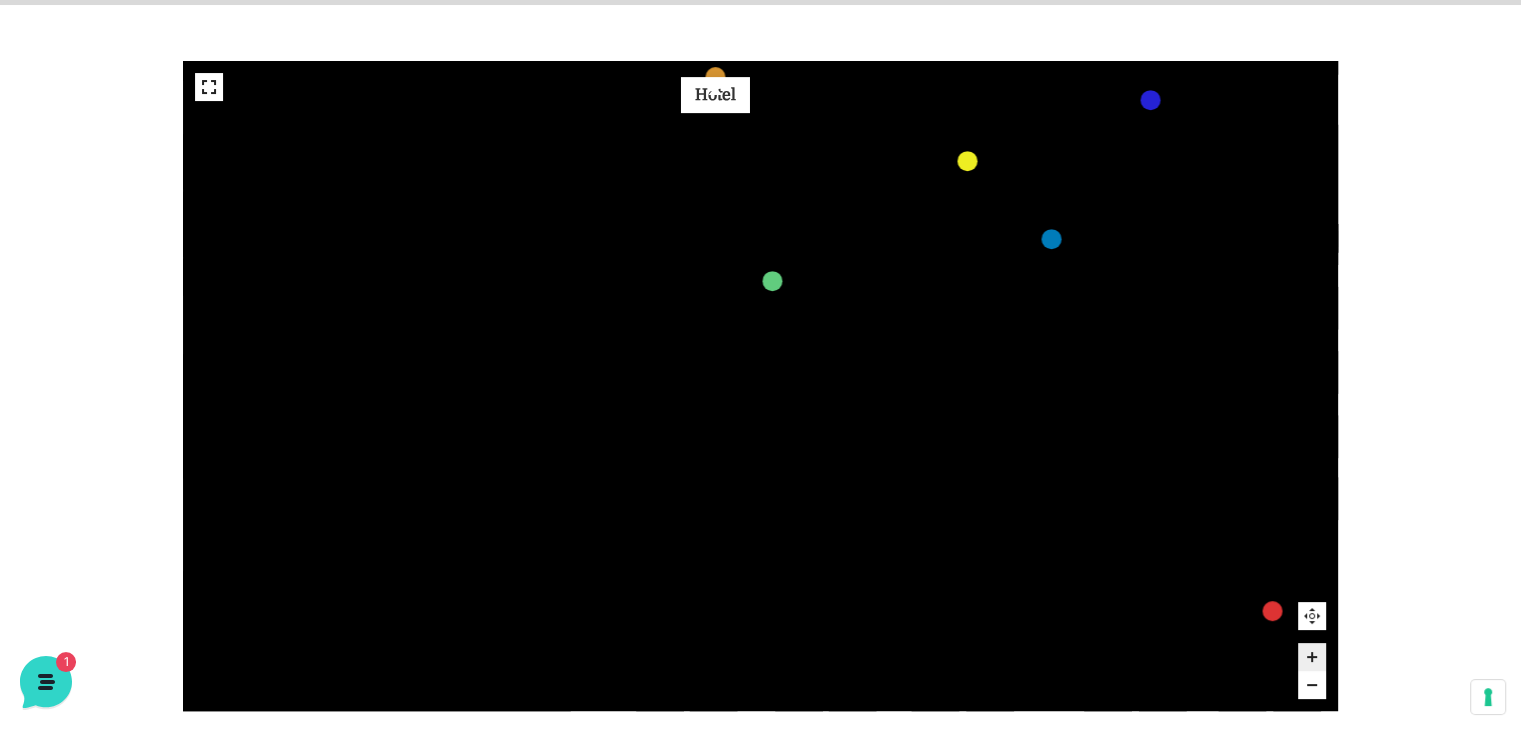 drag, startPoint x: 782, startPoint y: 545, endPoint x: 729, endPoint y: 77, distance: 470.99152 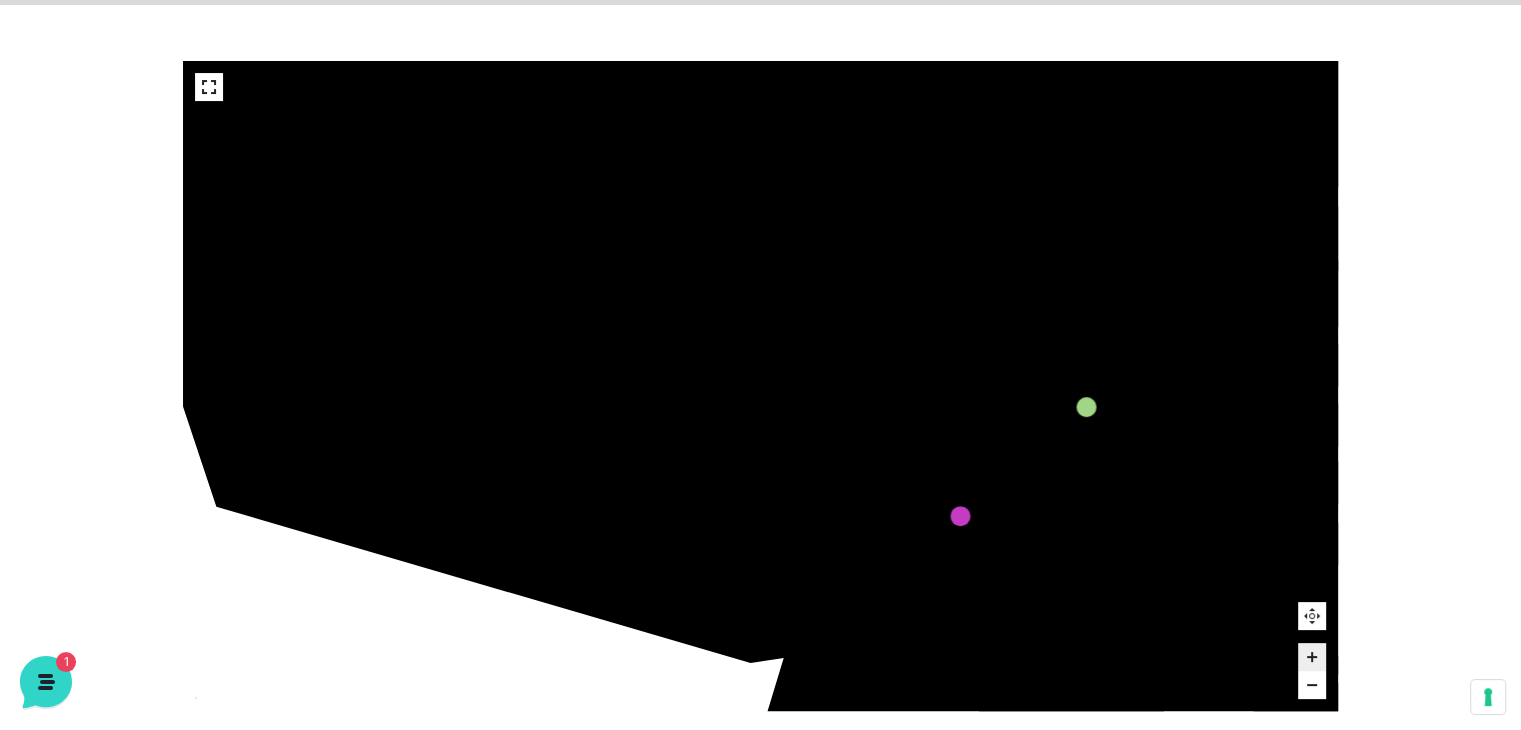 drag, startPoint x: 556, startPoint y: 411, endPoint x: 805, endPoint y: -1, distance: 481.39902 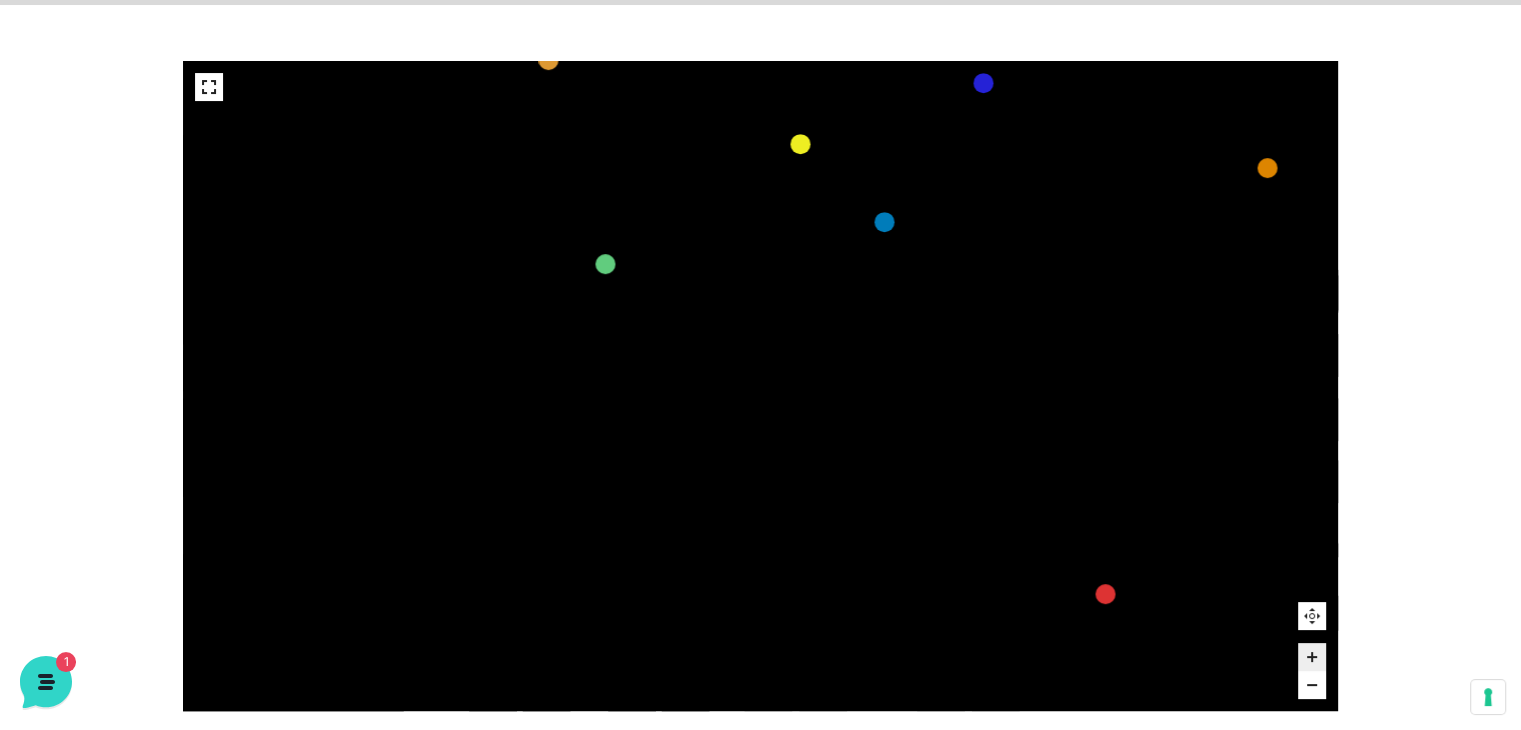 drag, startPoint x: 858, startPoint y: 505, endPoint x: 708, endPoint y: 775, distance: 308.8689 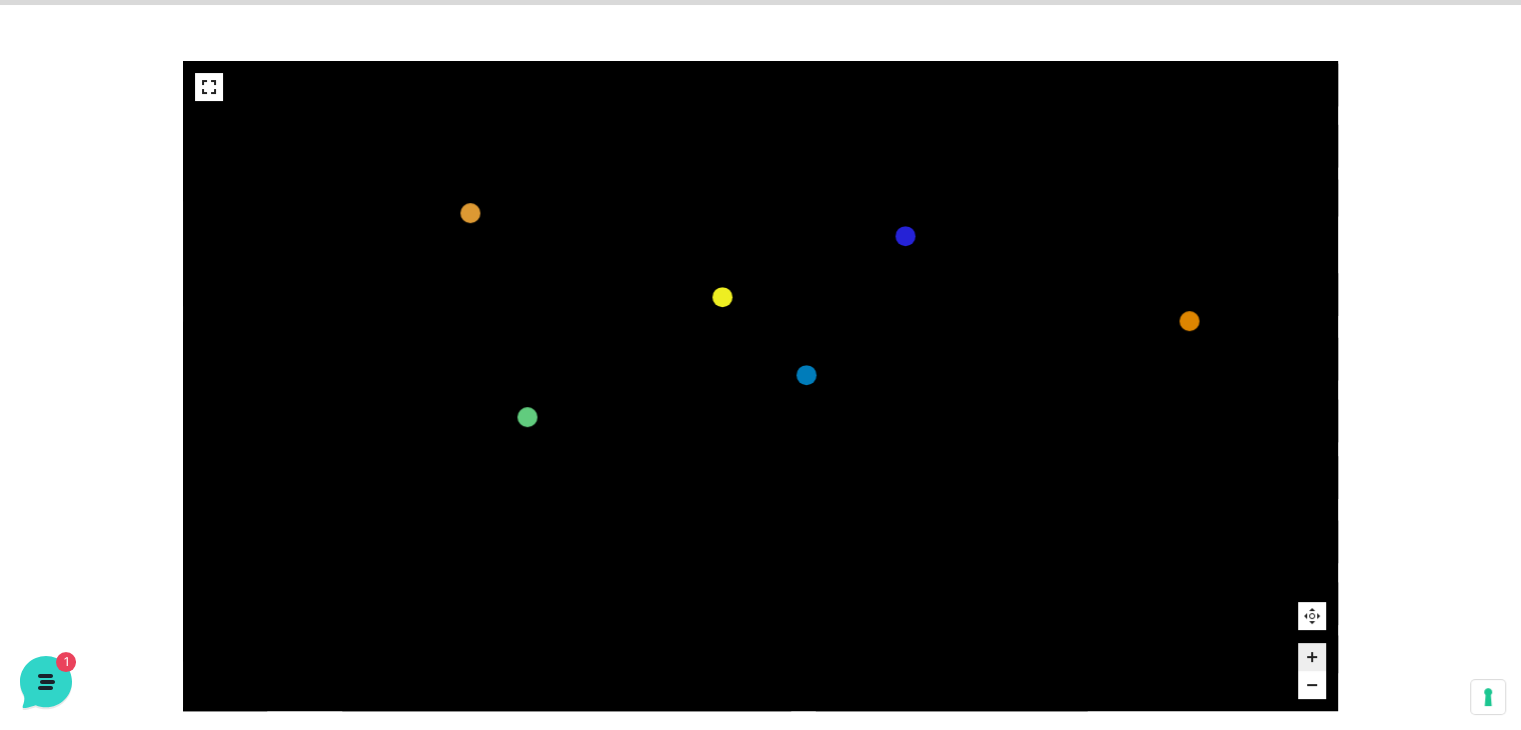 drag, startPoint x: 654, startPoint y: 225, endPoint x: 546, endPoint y: 422, distance: 224.66197 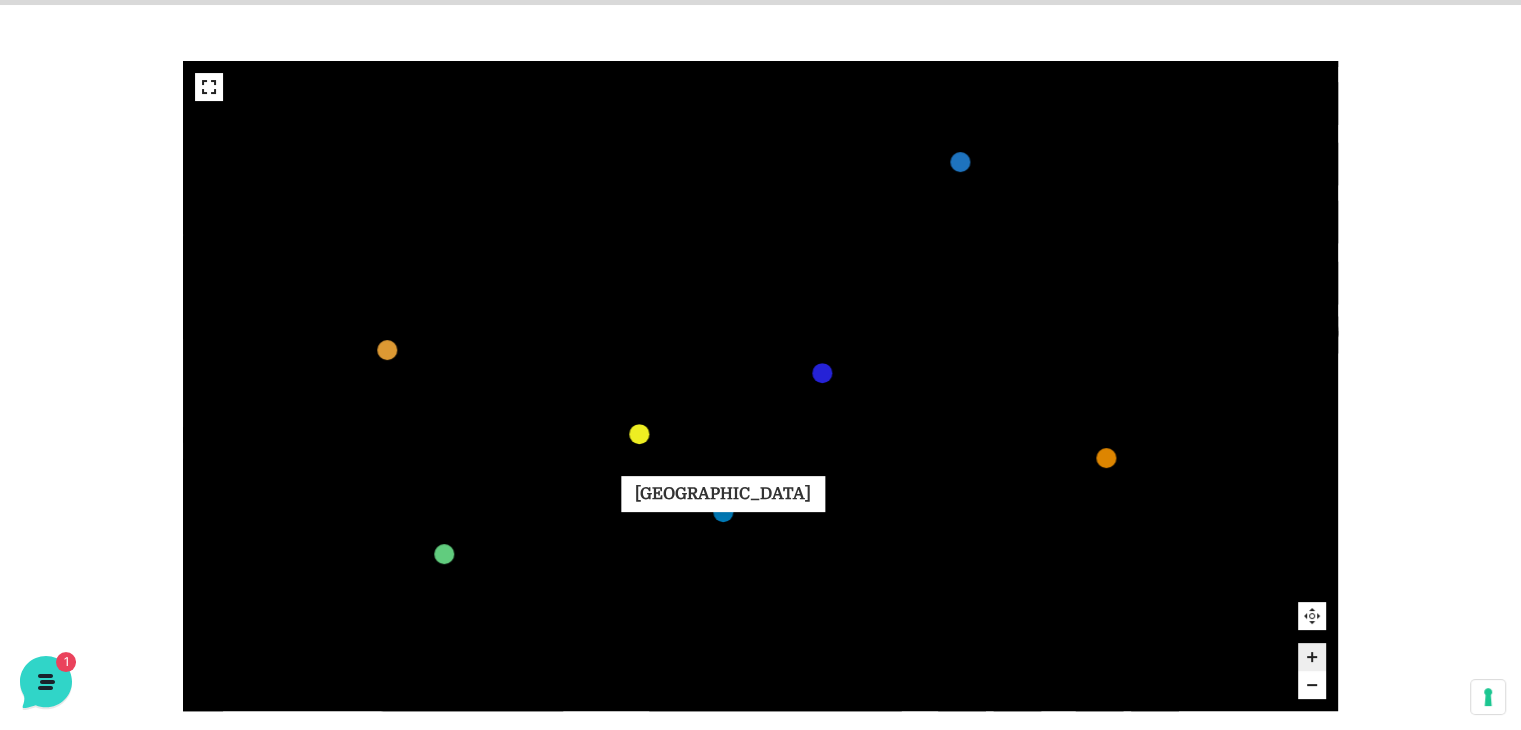 click at bounding box center (723, 512) 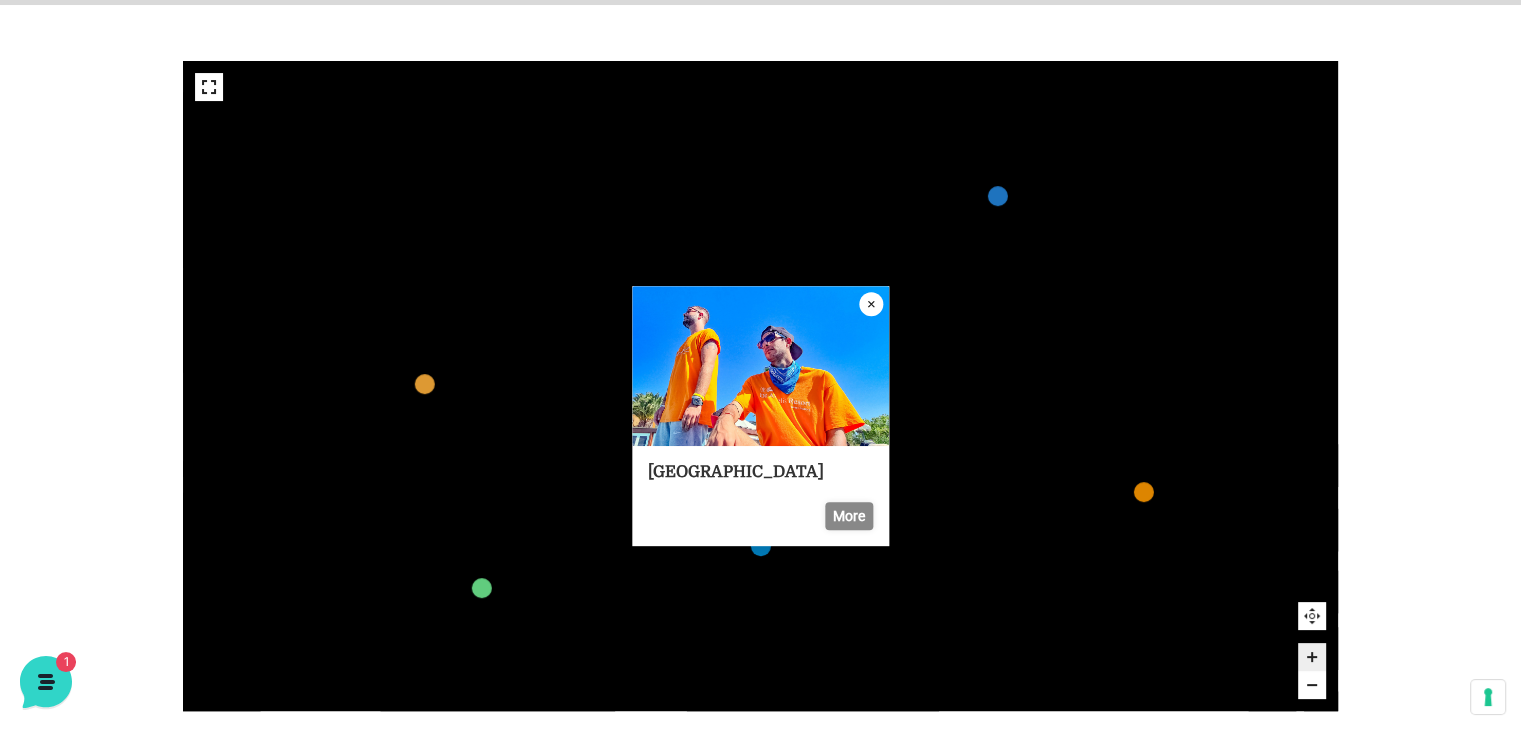 click 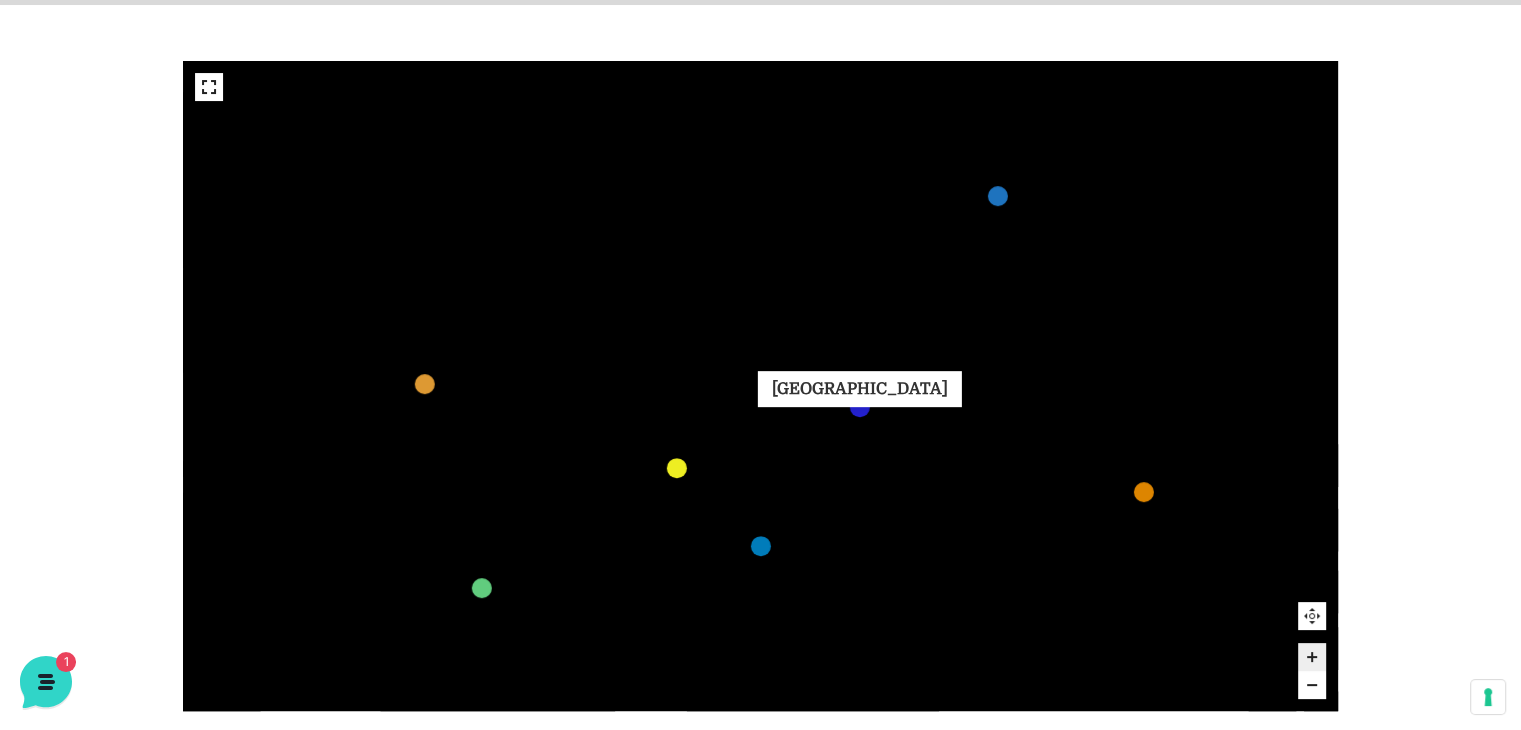 click at bounding box center (860, 407) 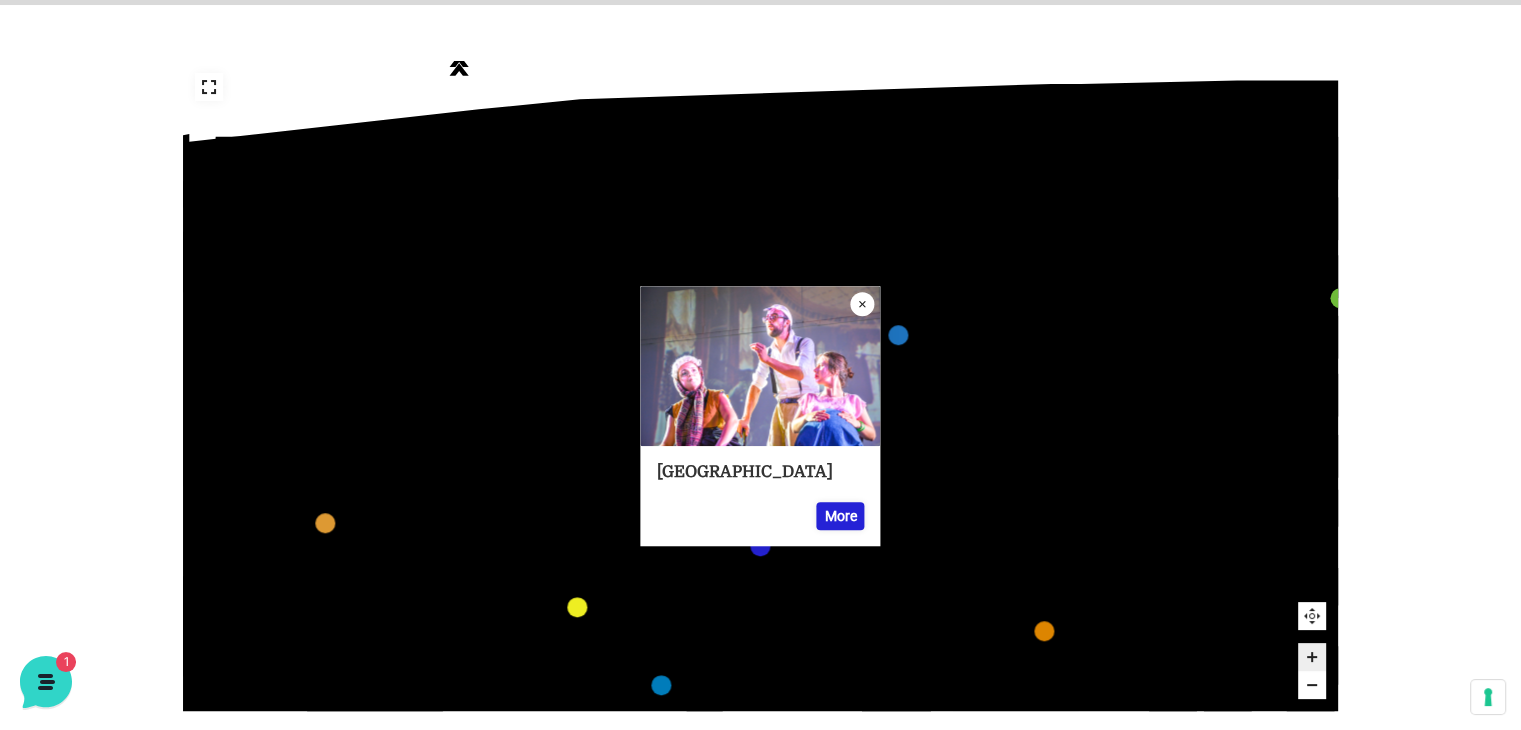 click 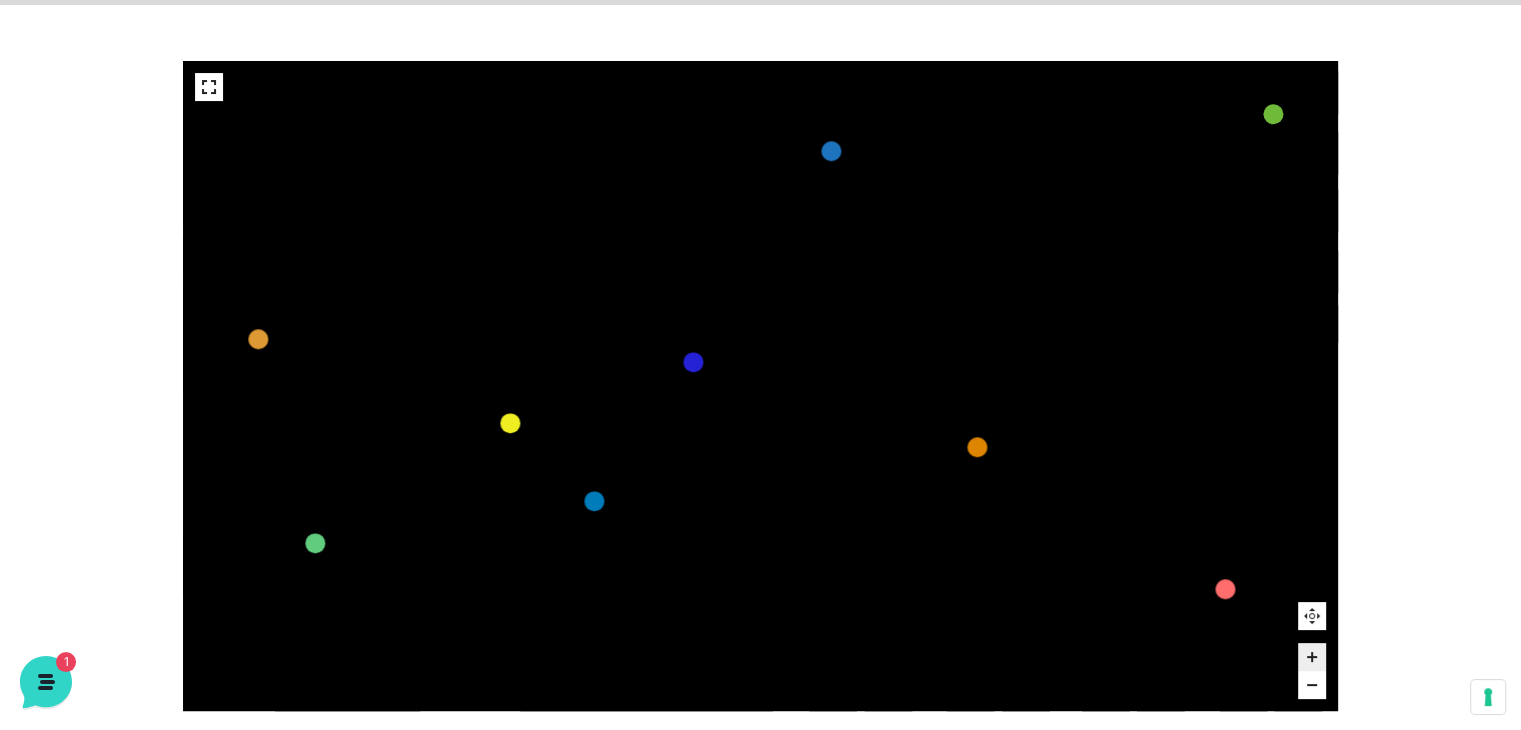 drag, startPoint x: 819, startPoint y: 378, endPoint x: 813, endPoint y: 355, distance: 23.769728 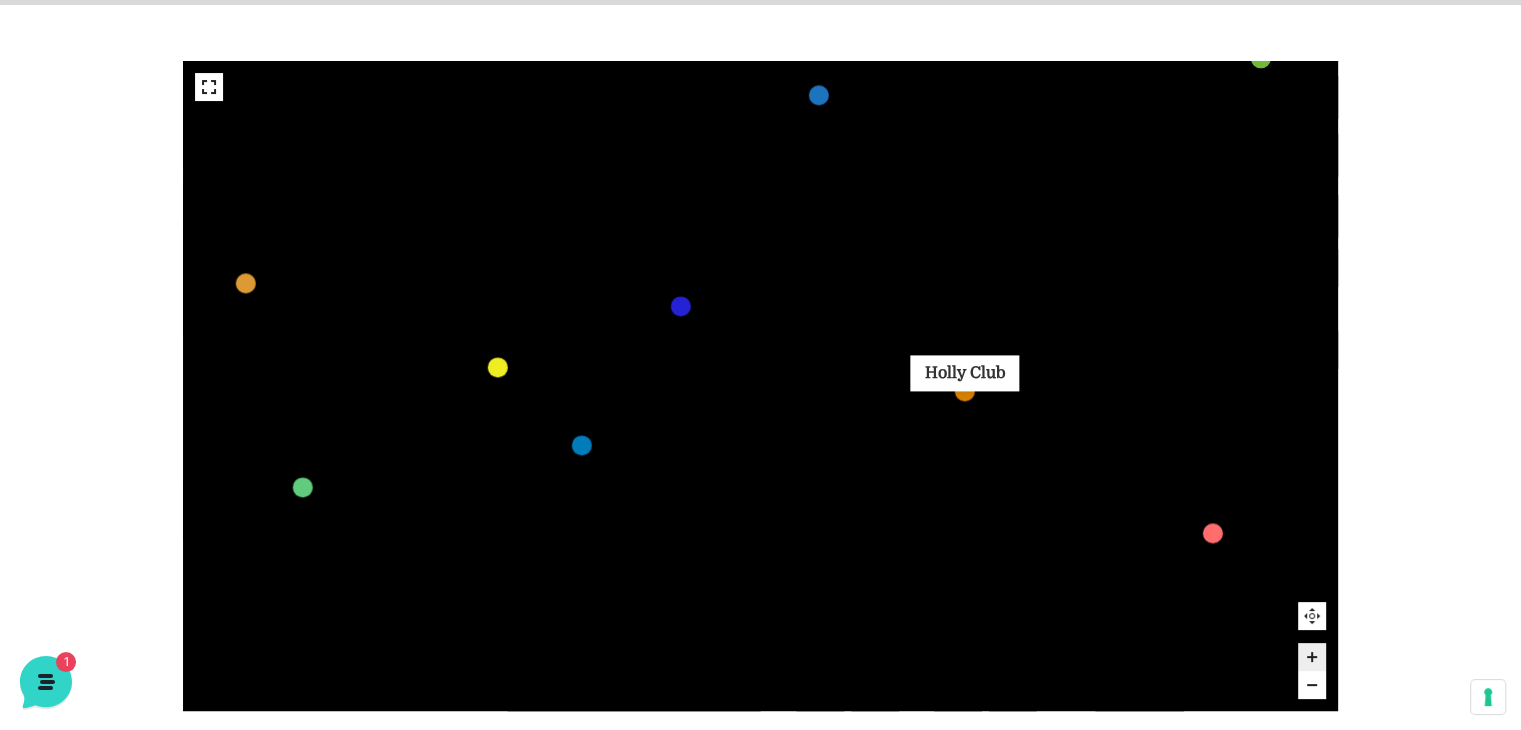 click at bounding box center (965, 391) 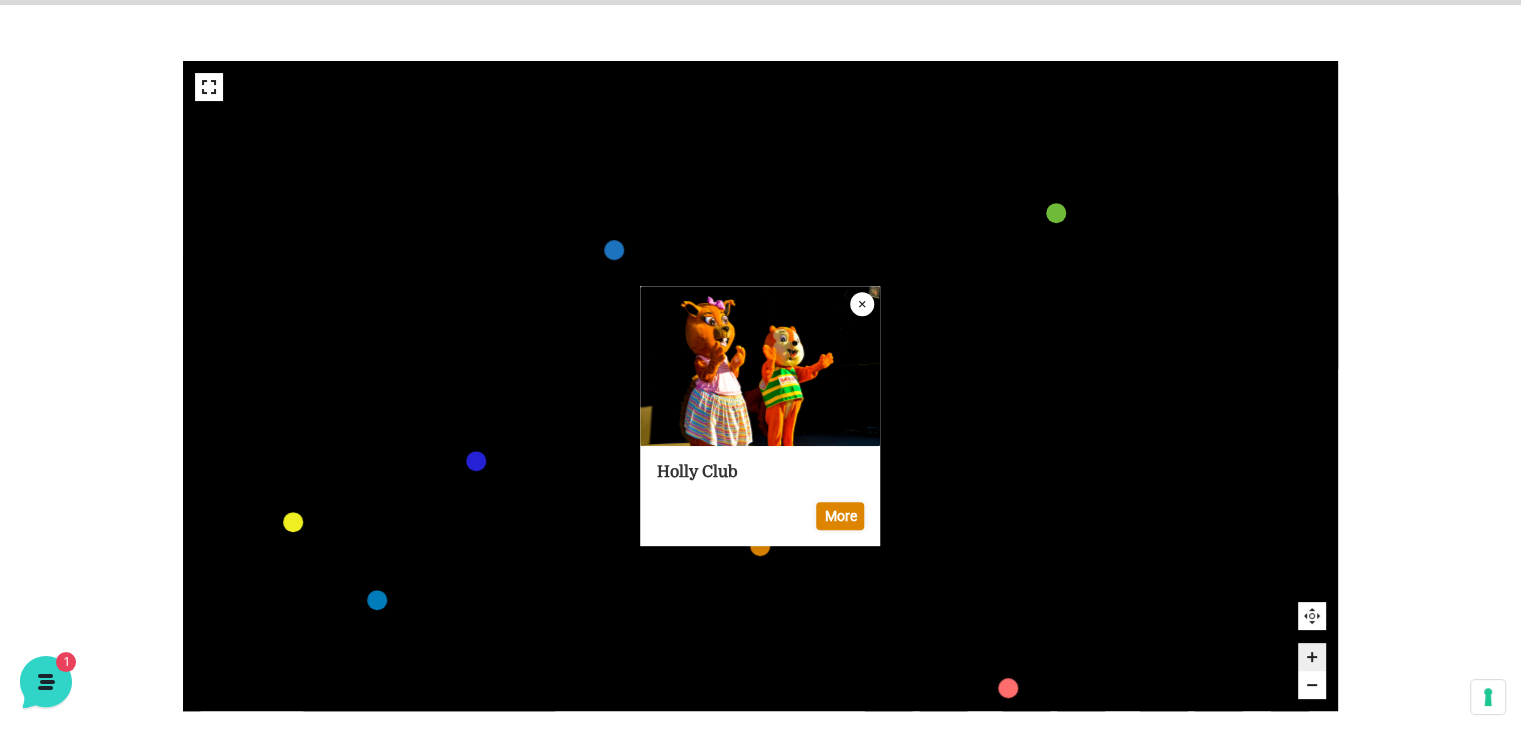 click 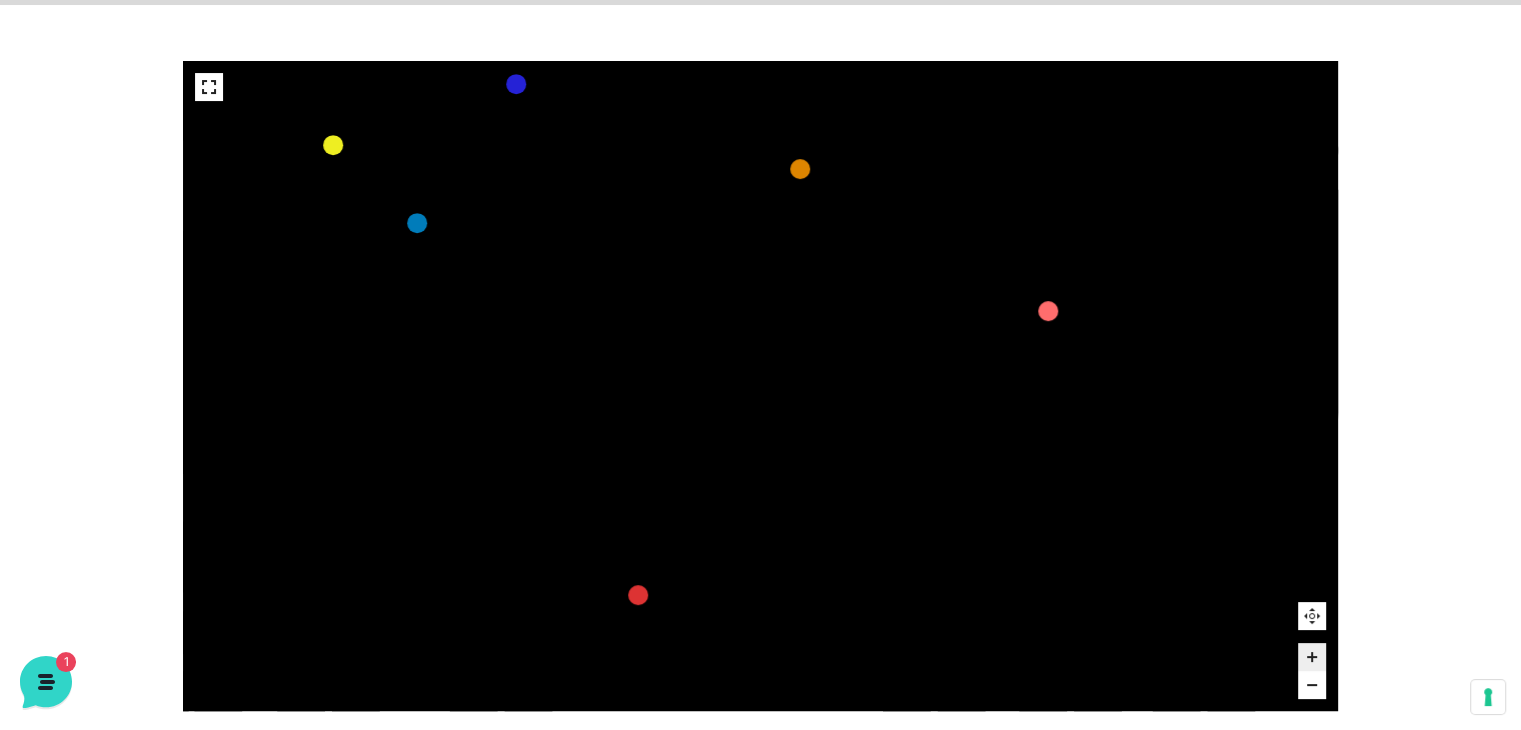 drag, startPoint x: 840, startPoint y: 486, endPoint x: 880, endPoint y: 111, distance: 377.1273 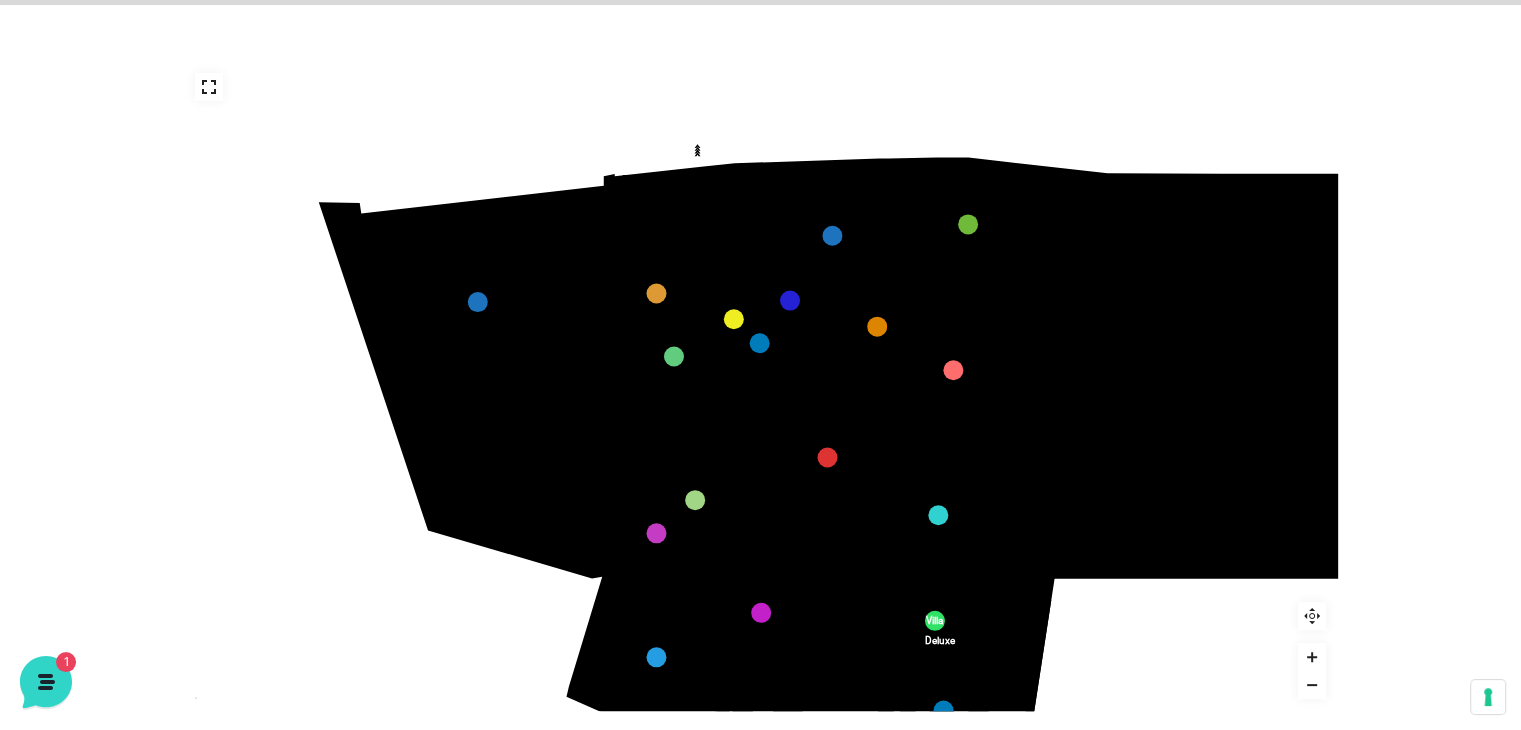 drag, startPoint x: 713, startPoint y: 223, endPoint x: 732, endPoint y: 419, distance: 196.91876 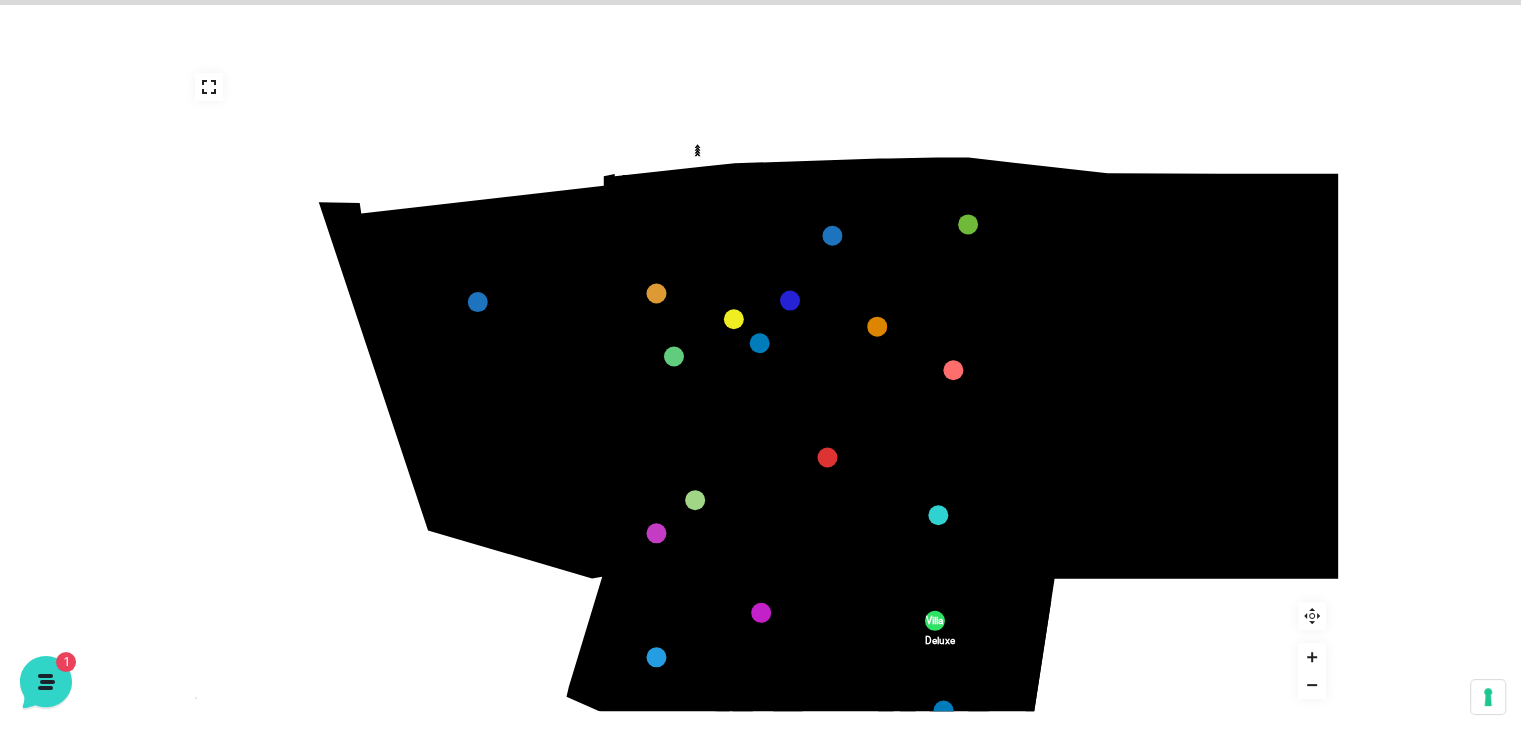click on "436
435
437
434
441
430
440
431
439
432
438
433
424
423
425
422
429
418
428
419
427
420
426
421
412
411
413
410
417
406
416
407
415
408
414
409
609
400
608
401
325
405
611
404
610
403
607
402
210
201
209
202
220
211
206
205
207
204
208
203
232" 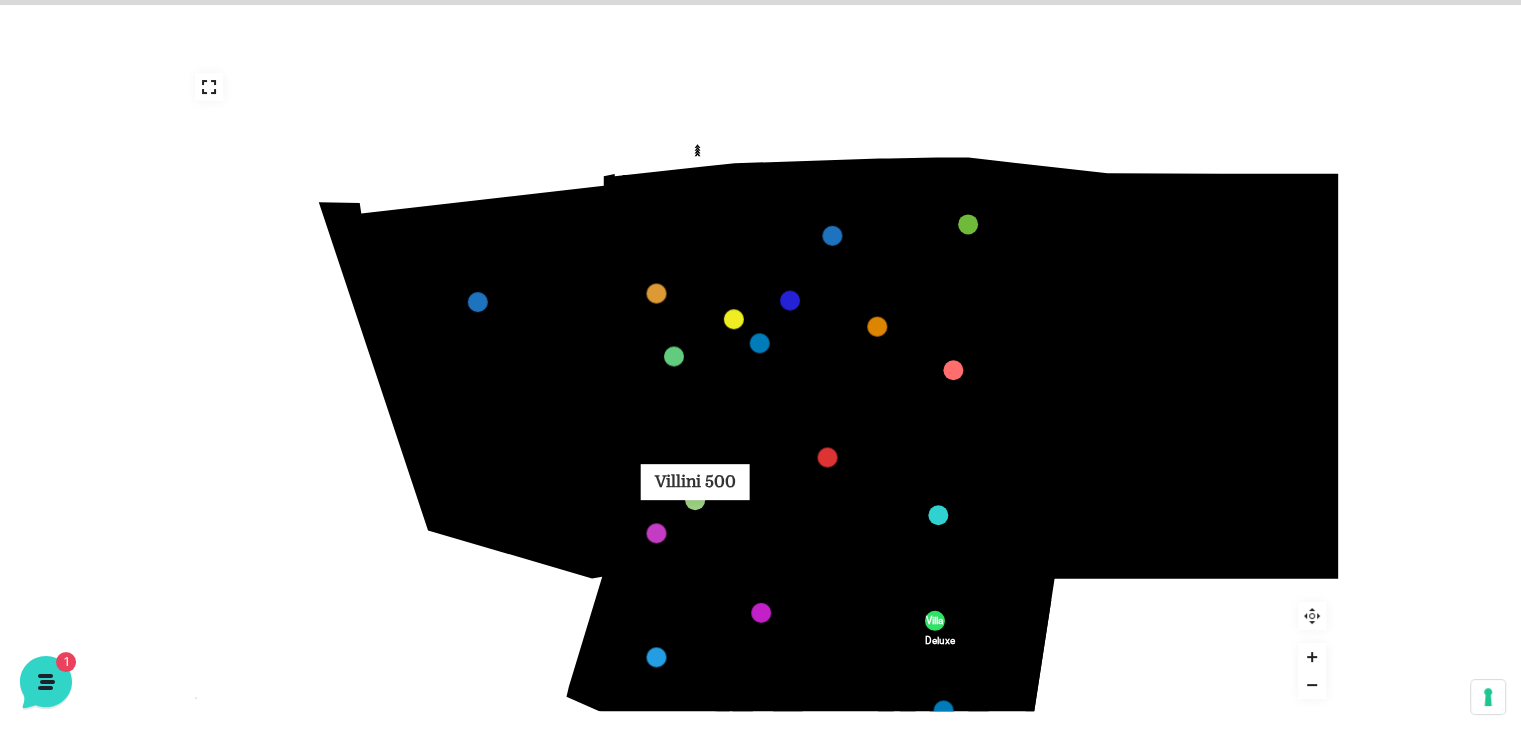 click at bounding box center (695, 500) 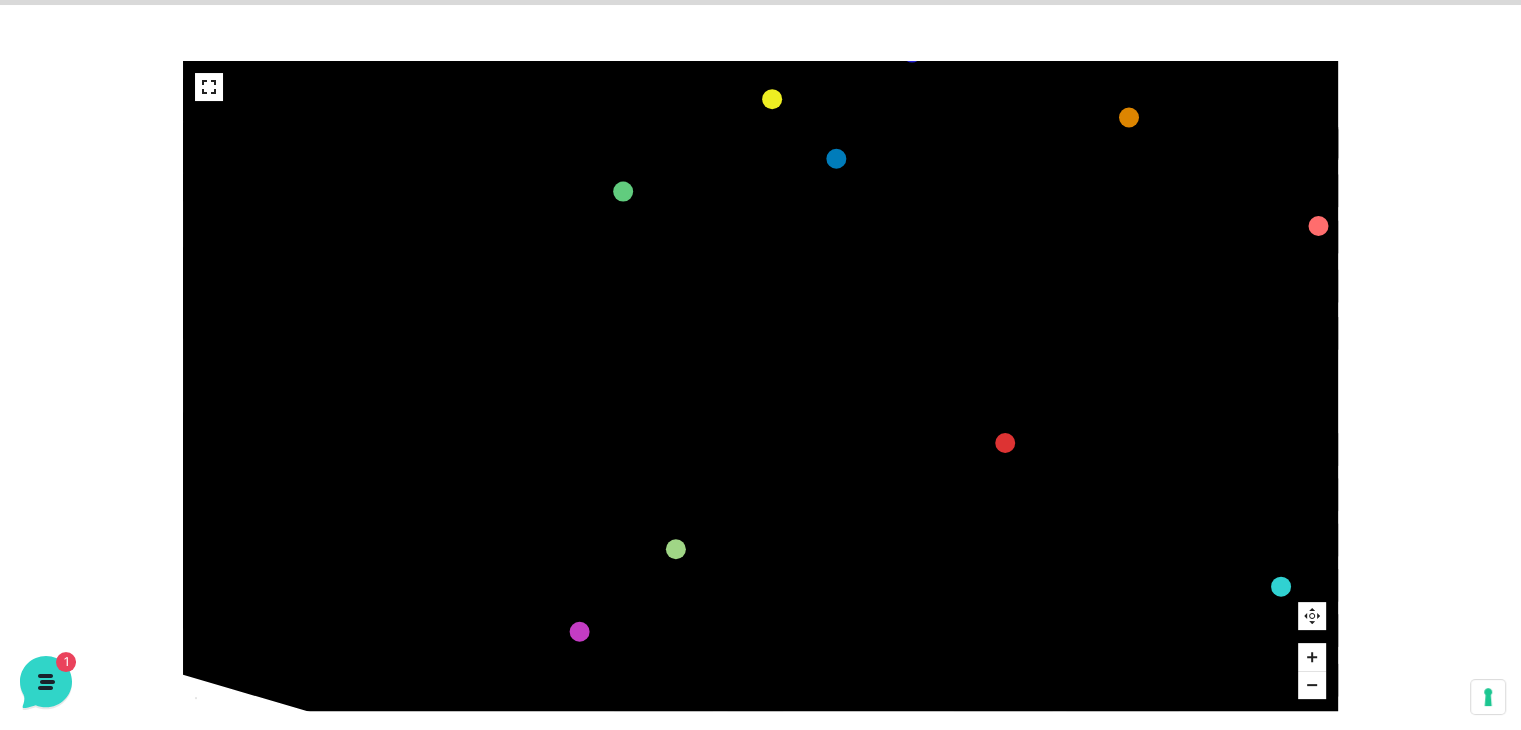 click at bounding box center [676, 549] 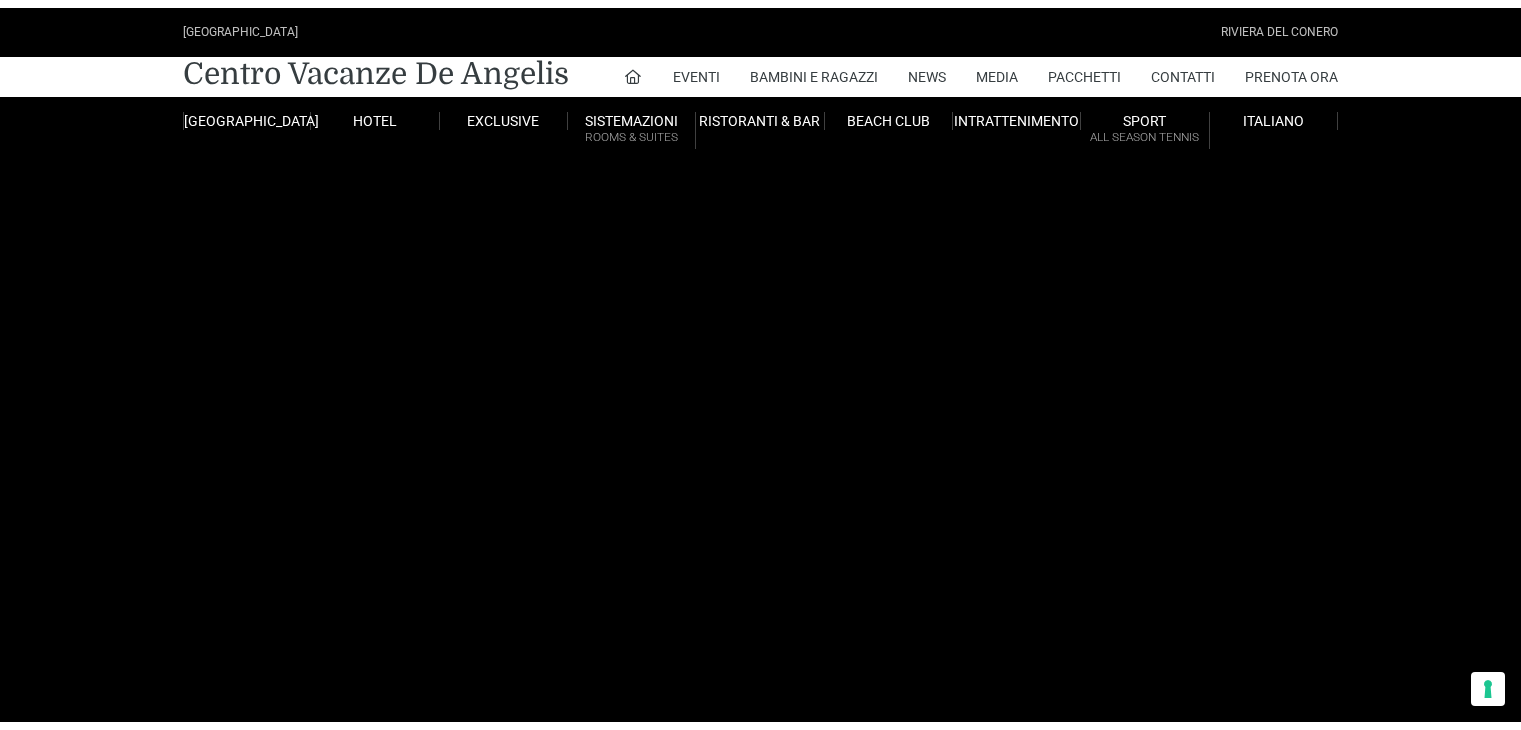 scroll, scrollTop: 0, scrollLeft: 0, axis: both 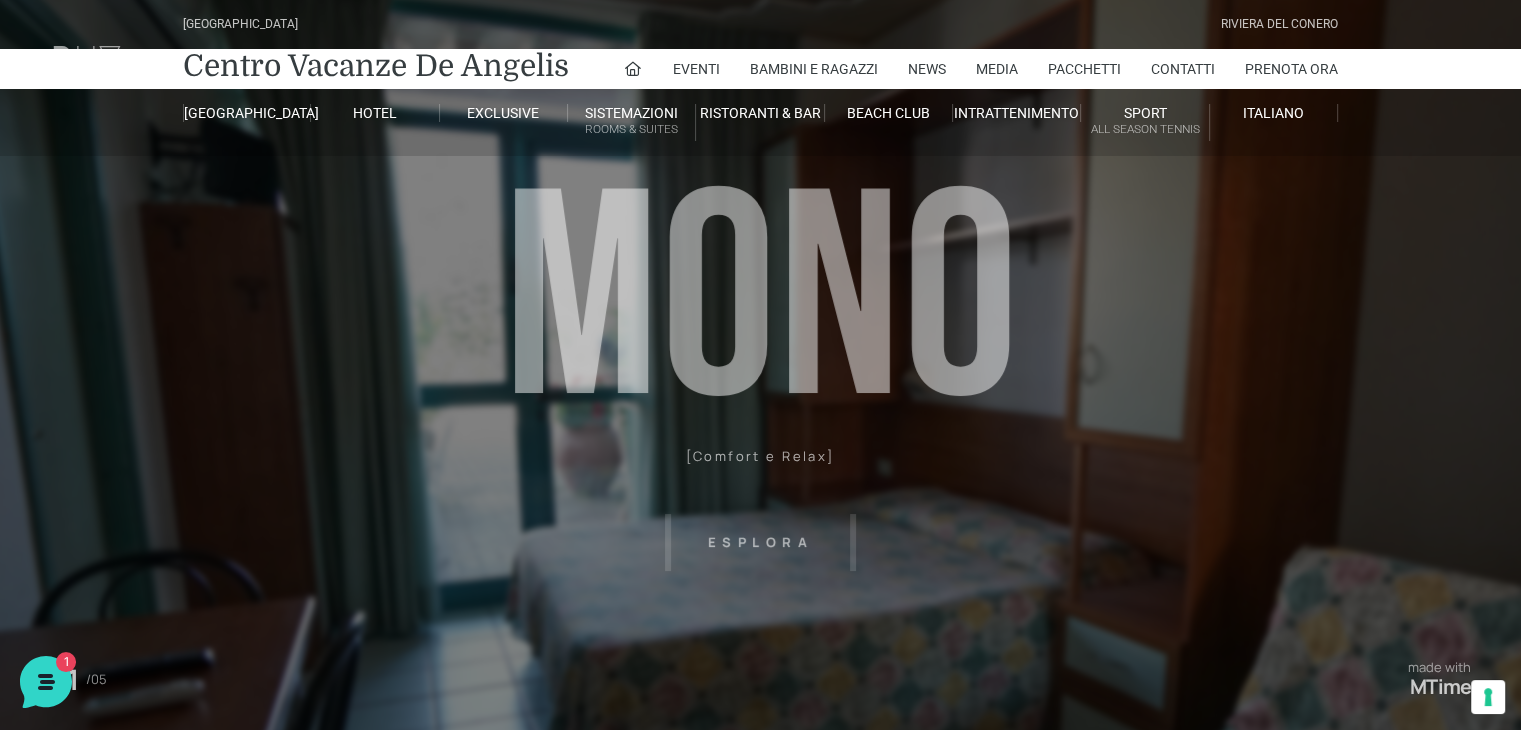 drag, startPoint x: 836, startPoint y: 417, endPoint x: 823, endPoint y: 224, distance: 193.43733 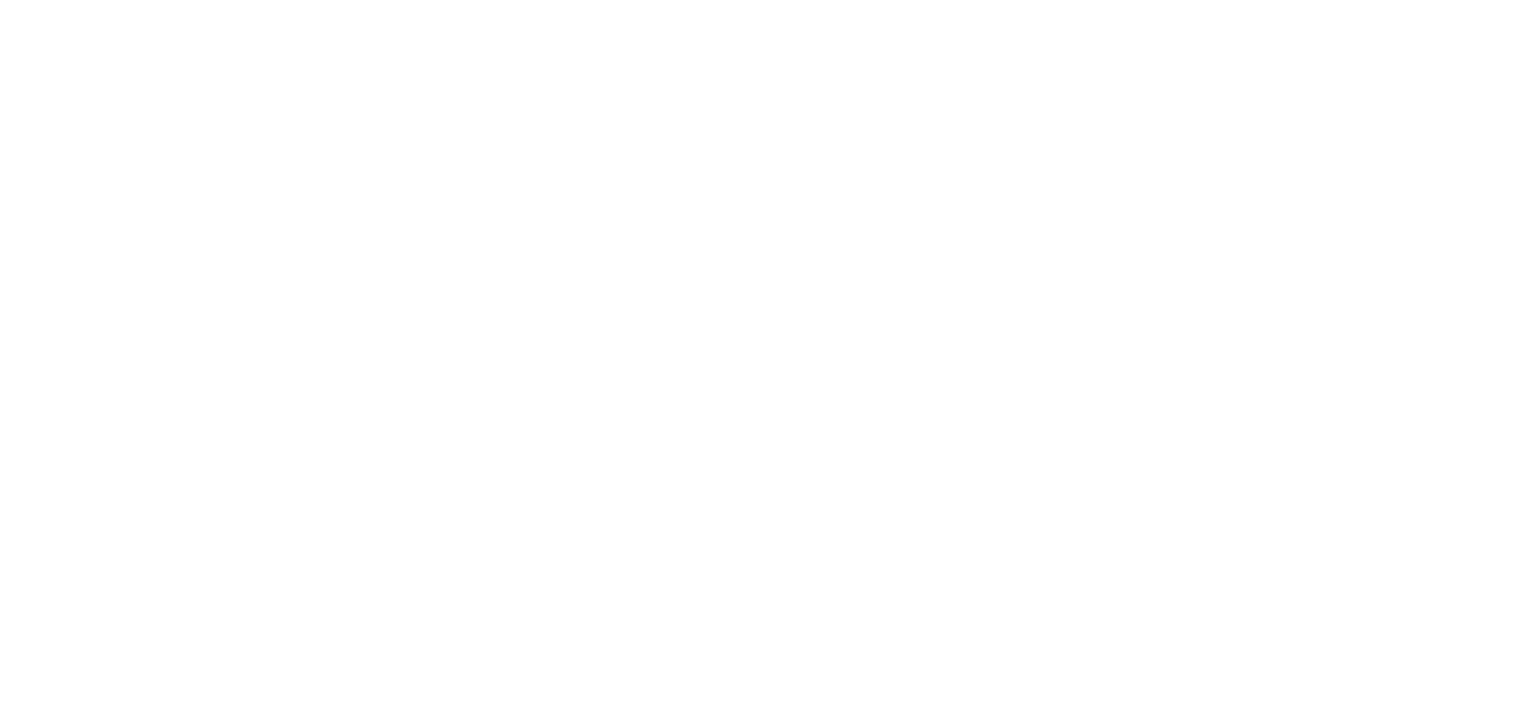 scroll, scrollTop: 904, scrollLeft: 0, axis: vertical 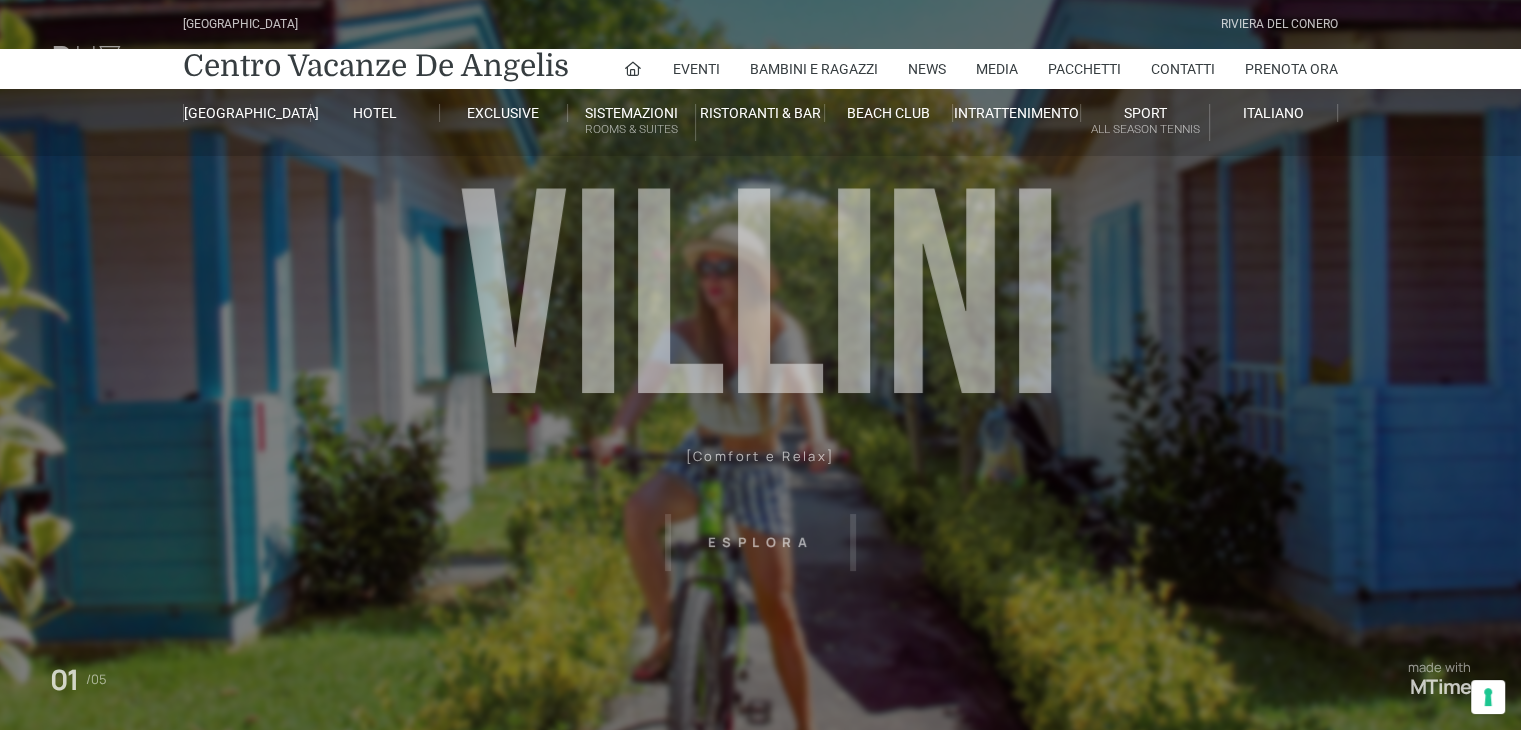 click on "[GEOGRAPHIC_DATA]
[GEOGRAPHIC_DATA]
Centro Vacanze [GEOGRAPHIC_DATA]
Eventi
Miss Italia
Cerimonie
Team building
Bambini e Ragazzi
Holly Beach Club
Holly Teeny Club
[PERSON_NAME] Club
Piscine
Iscrizioni Holly Club
News
Media
Pacchetti
Contatti
Prenota Ora
[GEOGRAPHIC_DATA]
Parco Piscine
Oasi Naturale
Cappellina
Sala Convegni
[GEOGRAPHIC_DATA]
Store
Concierge
Colonnina Ricarica
Mappa del Villaggio
Hotel
Suite Prestige
Camera Prestige
Camera Suite H
Sala Meeting
Exclusive
[GEOGRAPHIC_DATA]
Dimora Padronale
Villa 601 Alpine
Villa Classic
Bilocale Garden Gold
Sistemazioni Rooms & Suites
[GEOGRAPHIC_DATA] Deluxe Numana
Villa Trilocale Deluxe Private Garden
Villa Bilocale Deluxe
Appartamento Trilocale Garden" at bounding box center [760, 450] 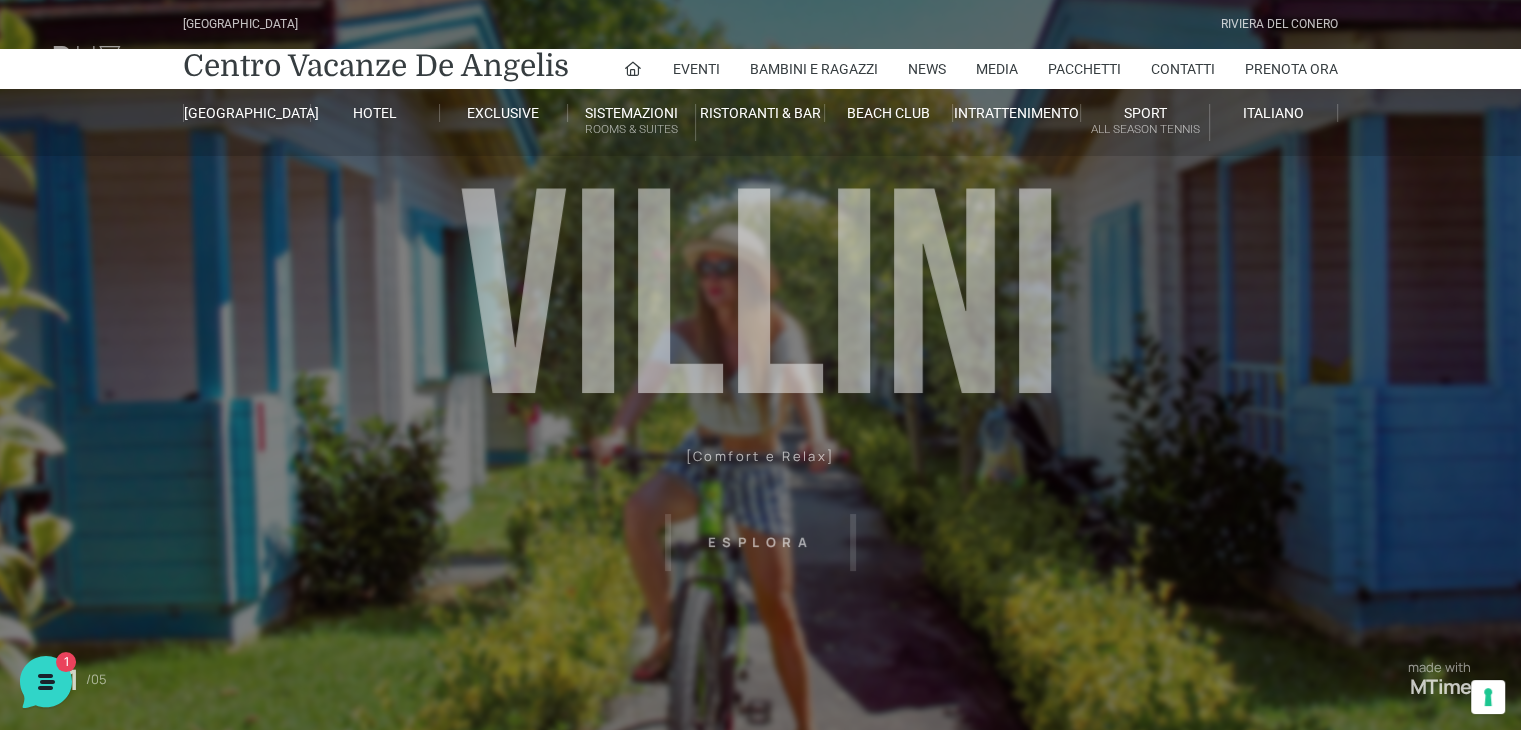scroll, scrollTop: 300, scrollLeft: 0, axis: vertical 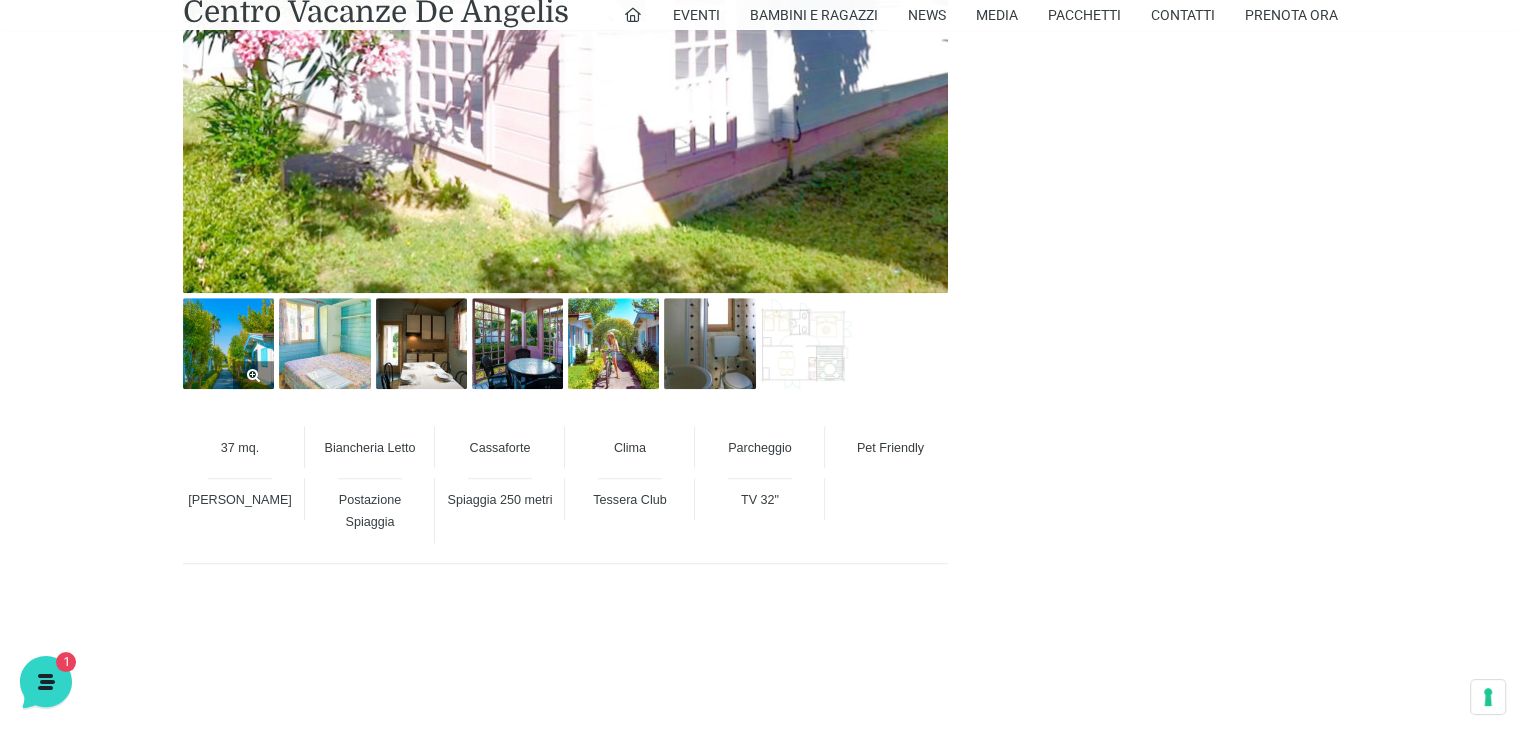 click at bounding box center [228, 343] 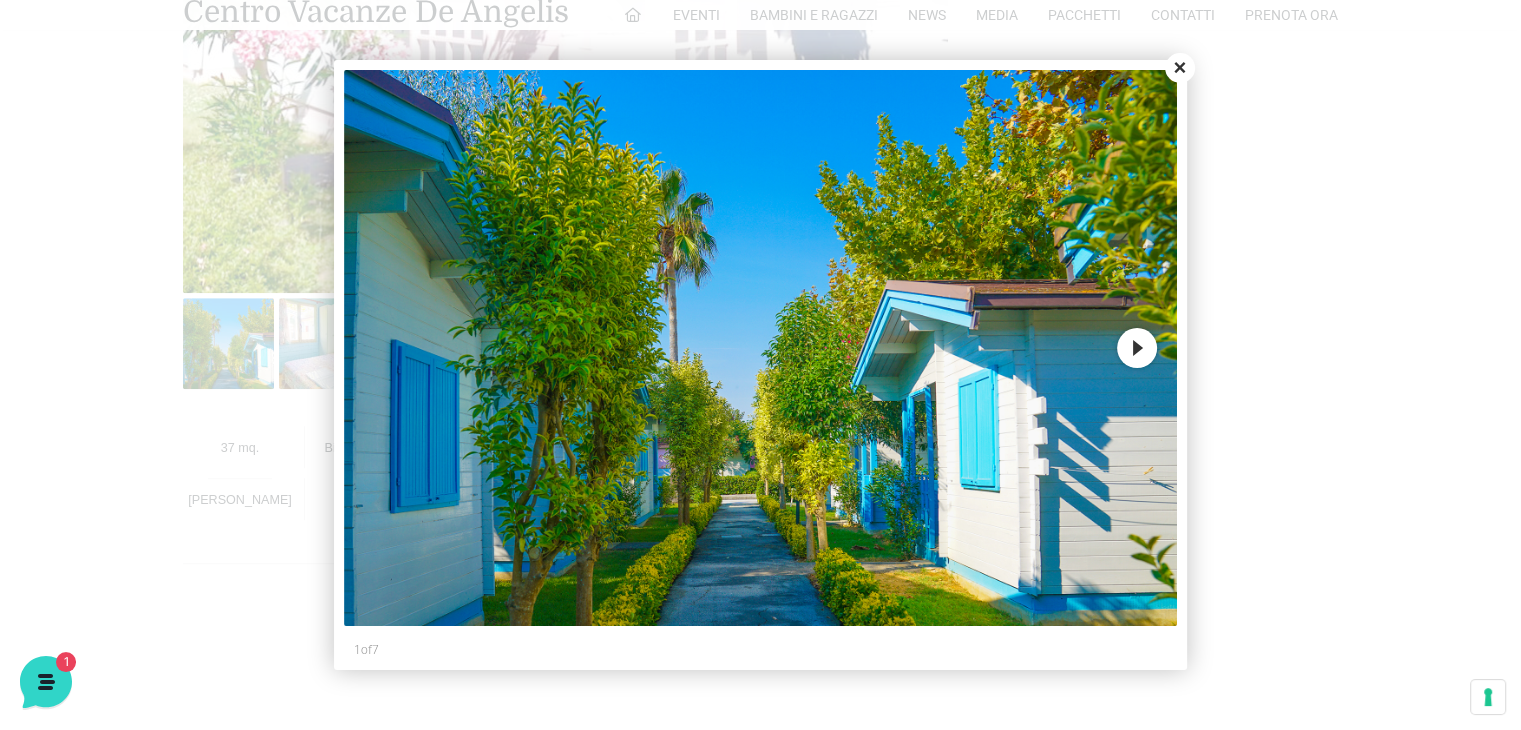 click on "Next" at bounding box center (1137, 348) 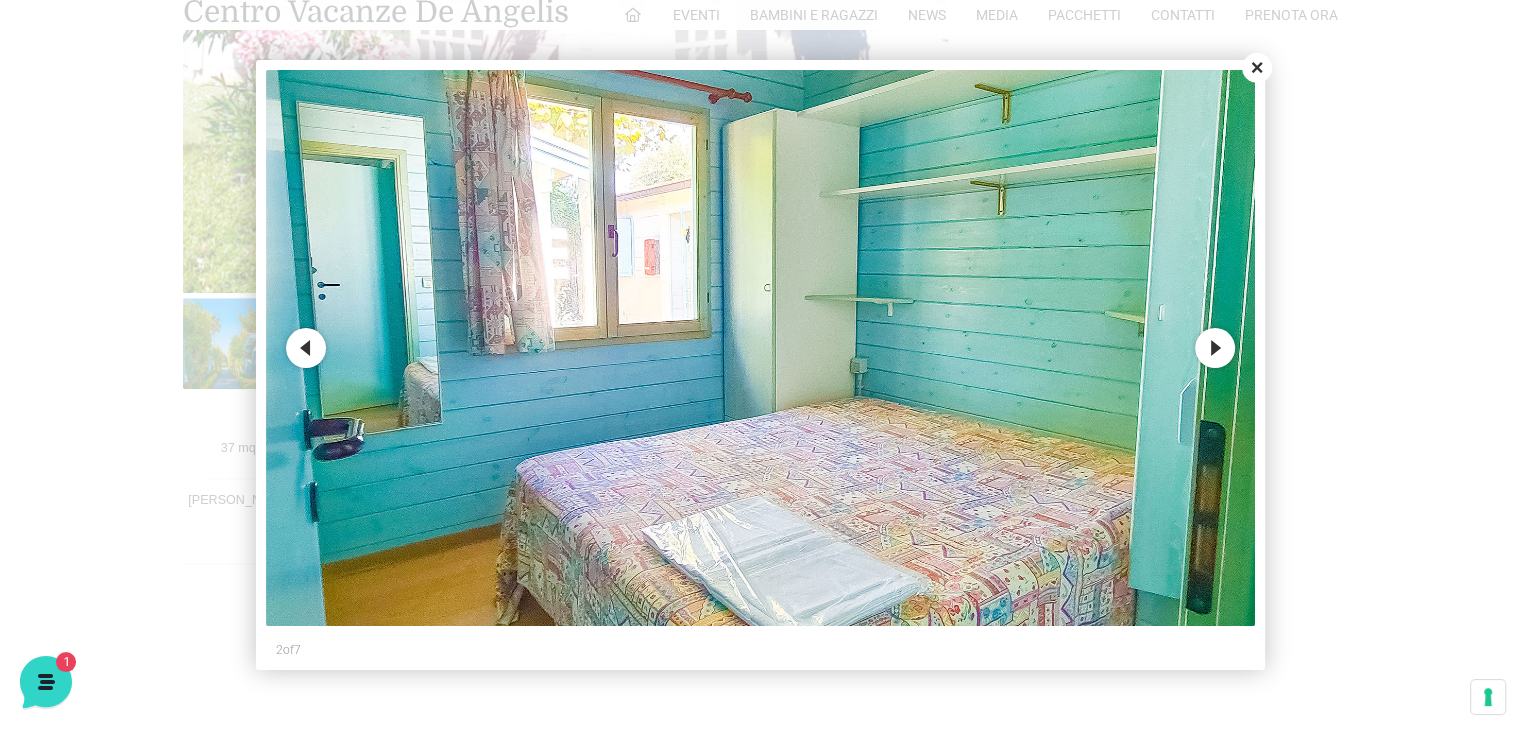 click on "Next" at bounding box center [1215, 348] 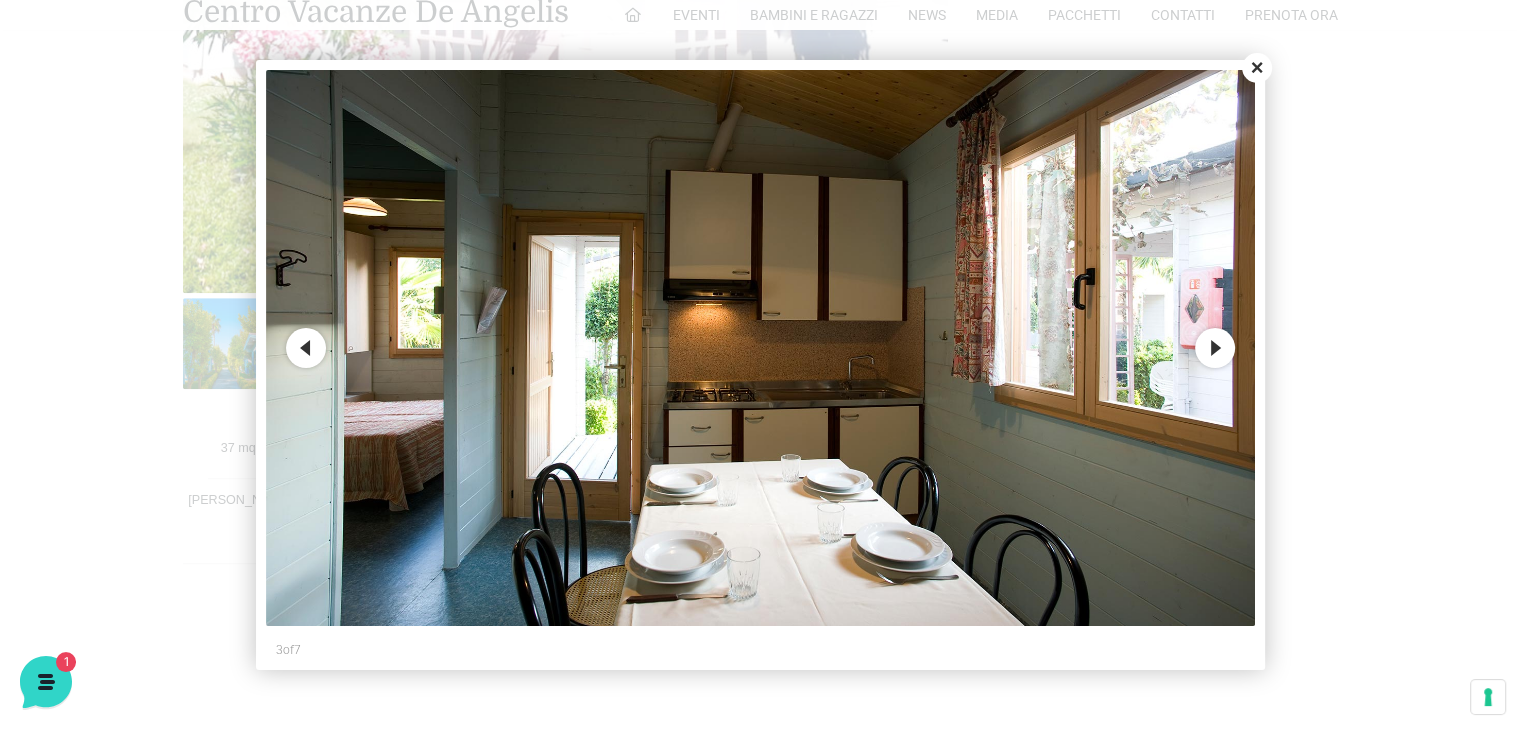 click on "Next" at bounding box center (1215, 348) 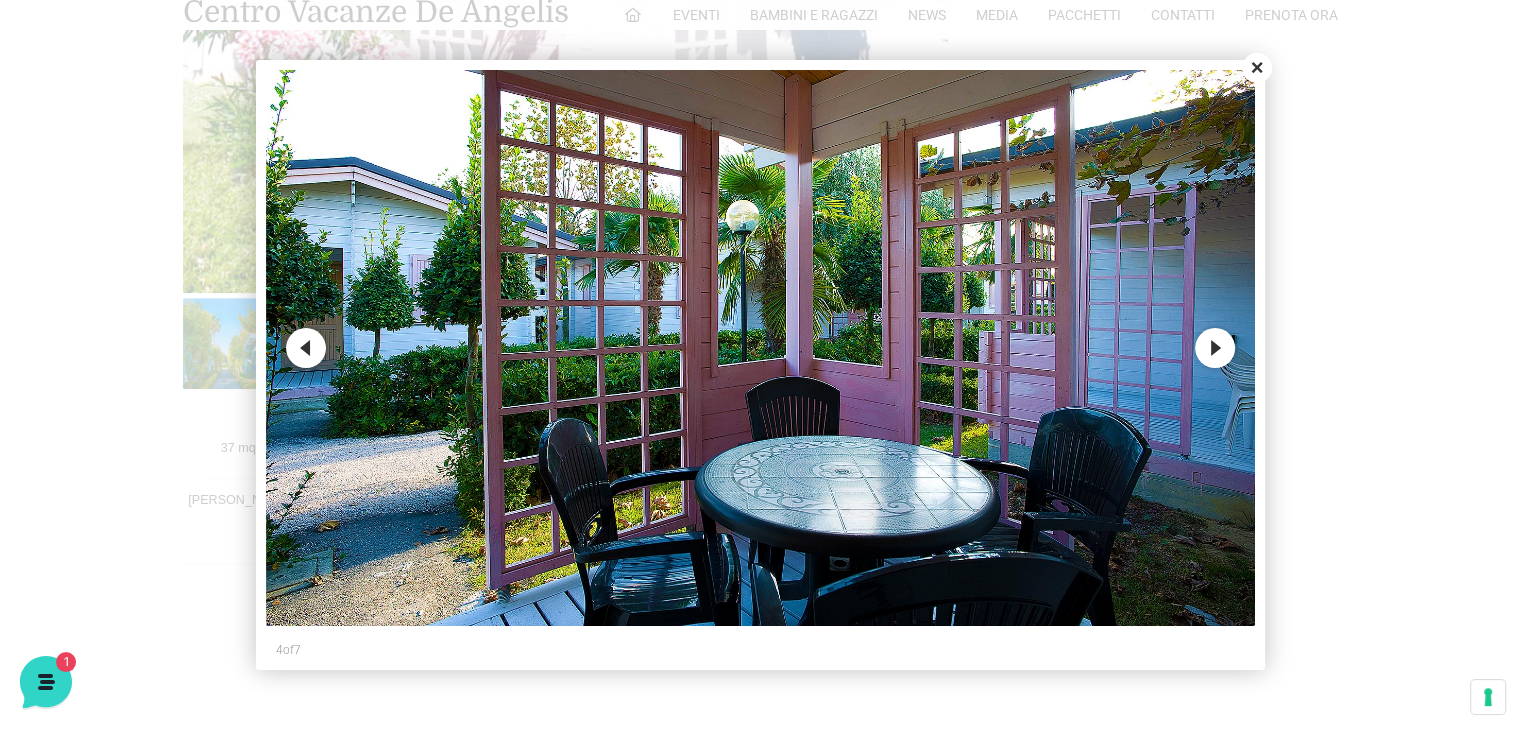 click on "Next" at bounding box center (1215, 348) 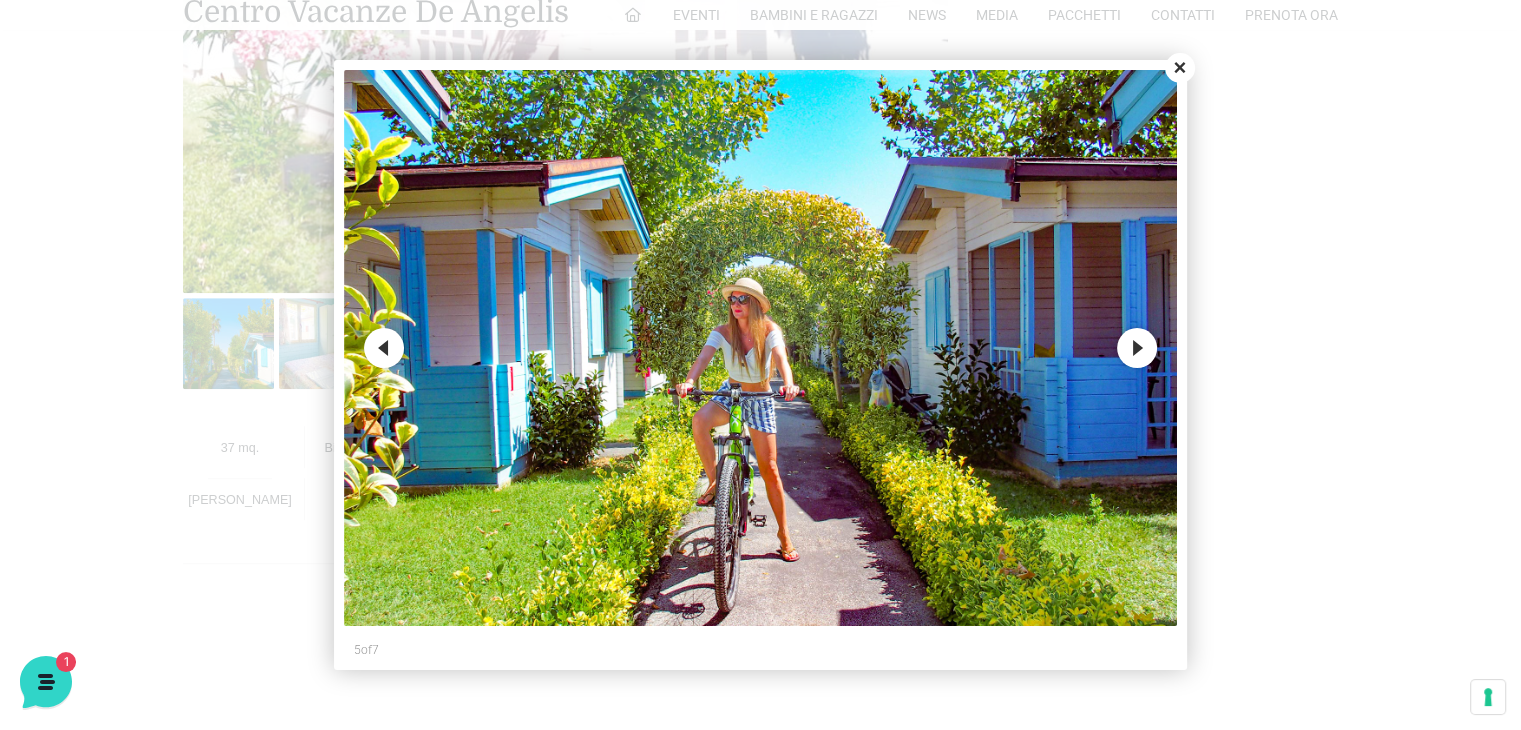 click on "Next" at bounding box center (1137, 348) 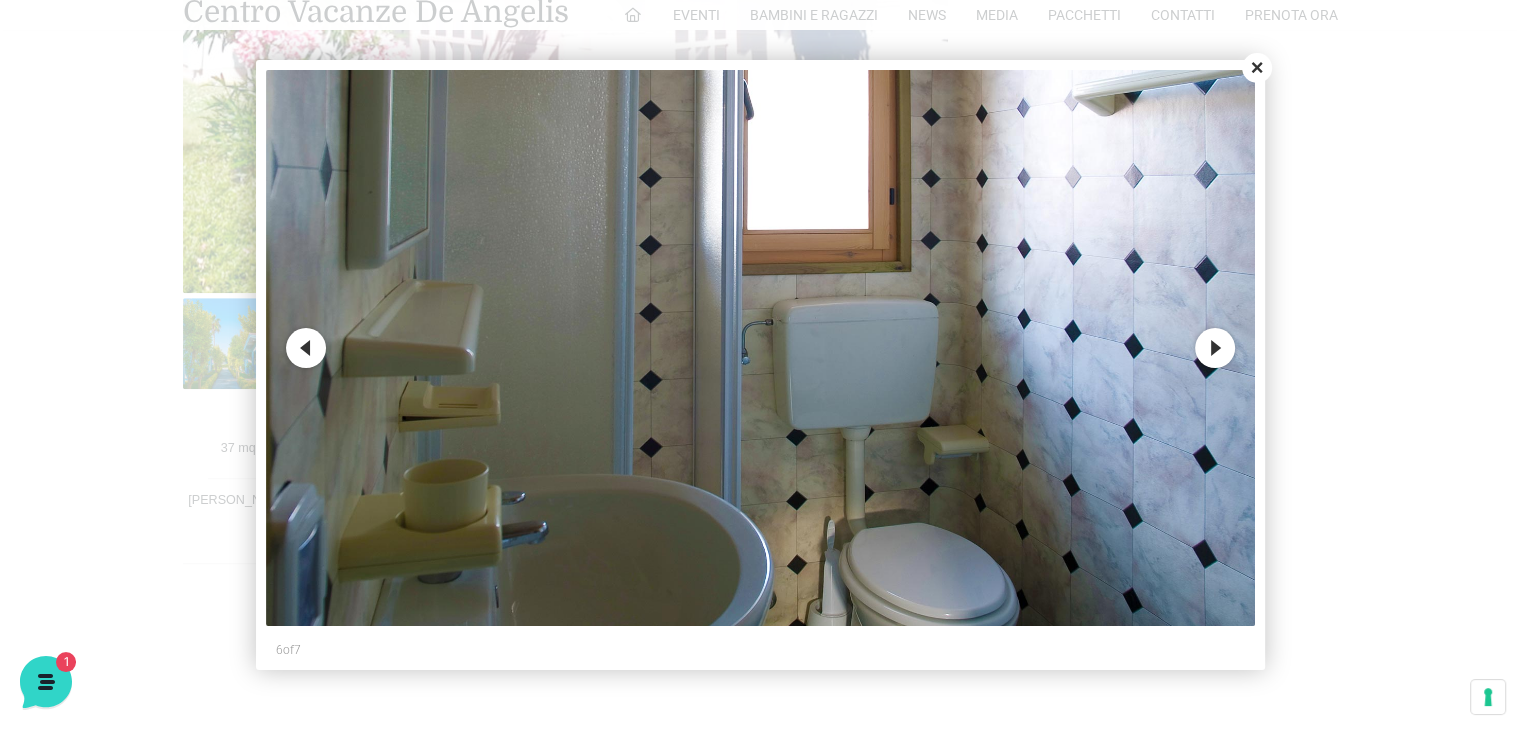 click on "Next" at bounding box center [1215, 348] 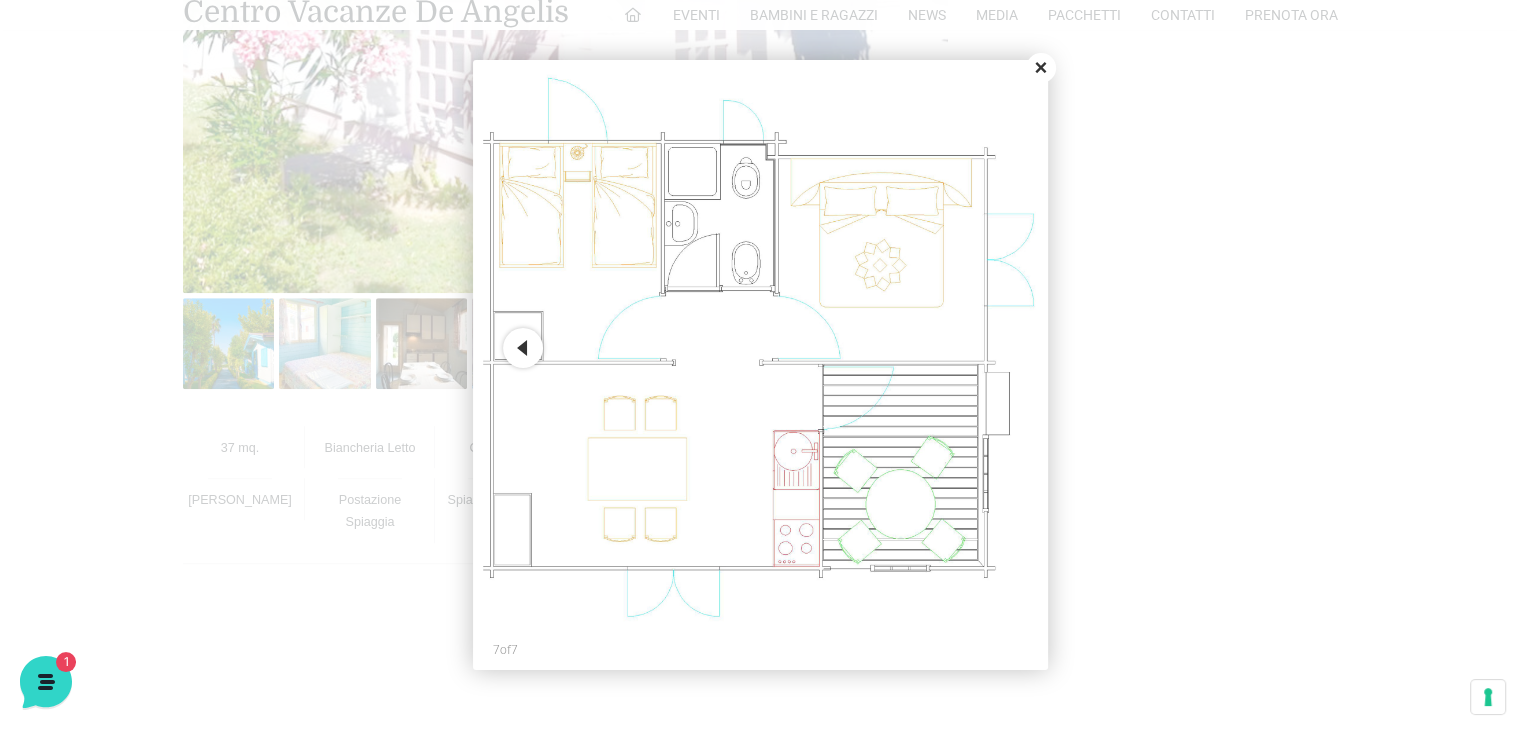 click on "Close" at bounding box center (1041, 68) 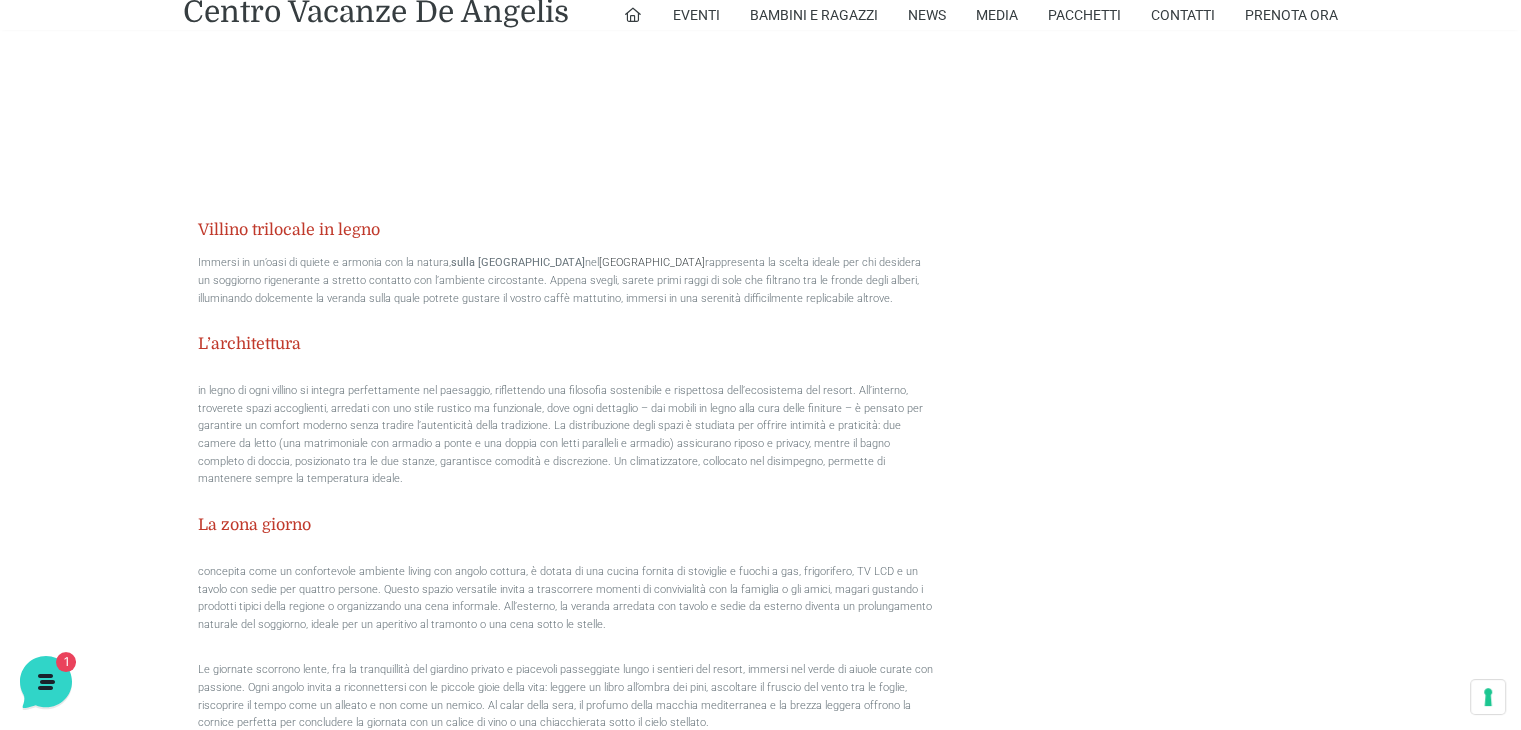 scroll, scrollTop: 2200, scrollLeft: 0, axis: vertical 